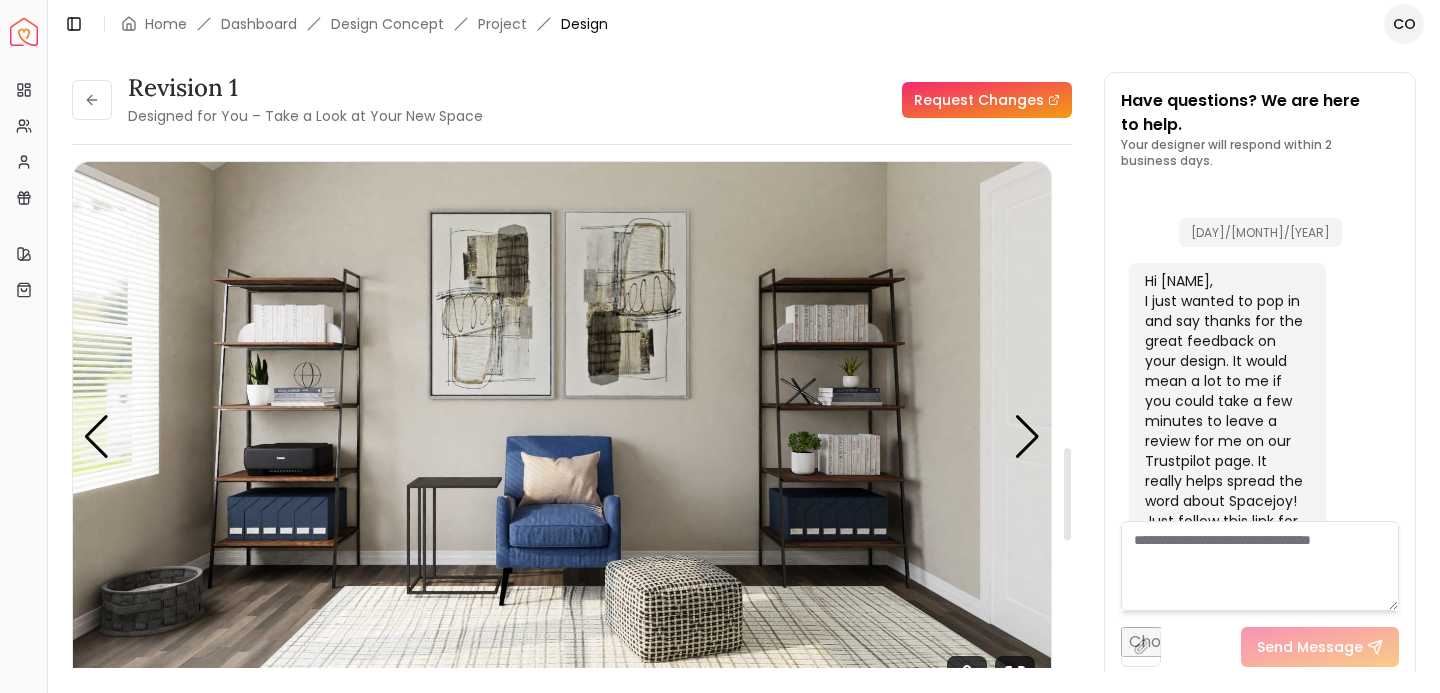 scroll, scrollTop: 0, scrollLeft: 0, axis: both 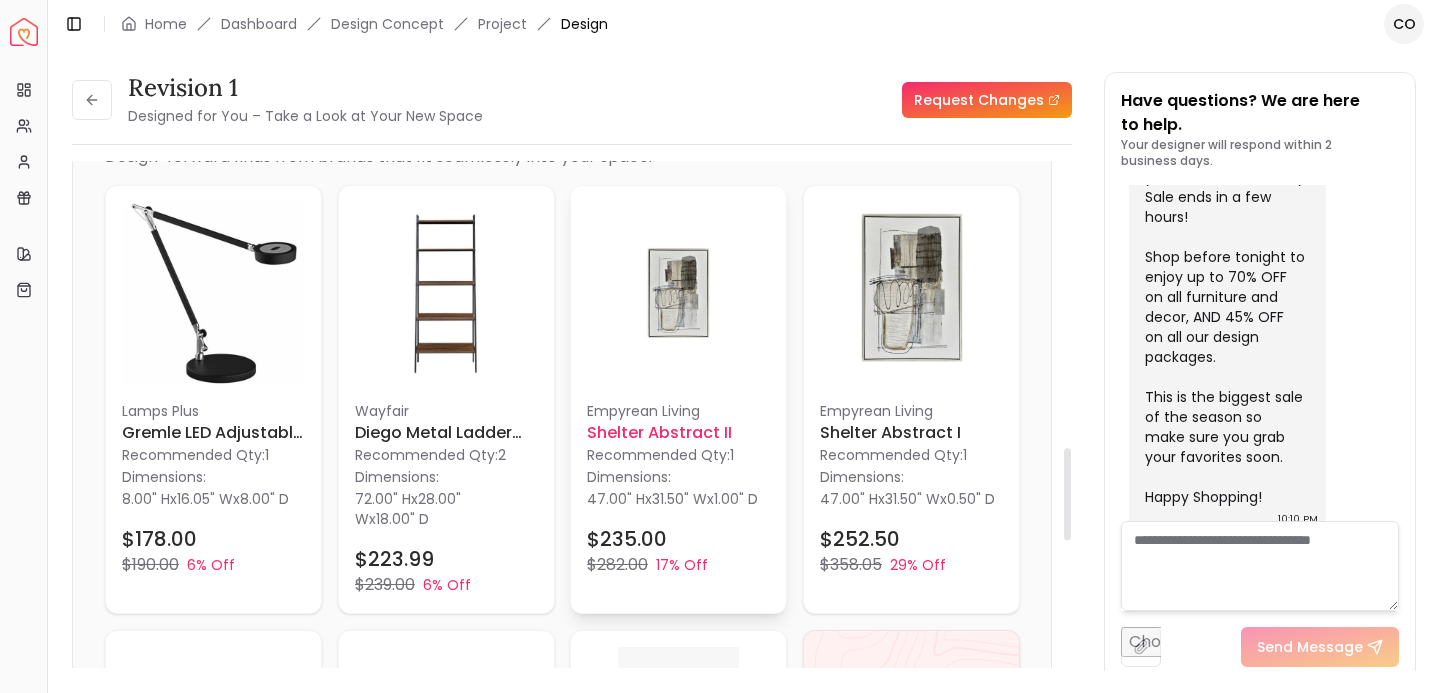 click on "Shelter Abstract II" at bounding box center [678, 433] 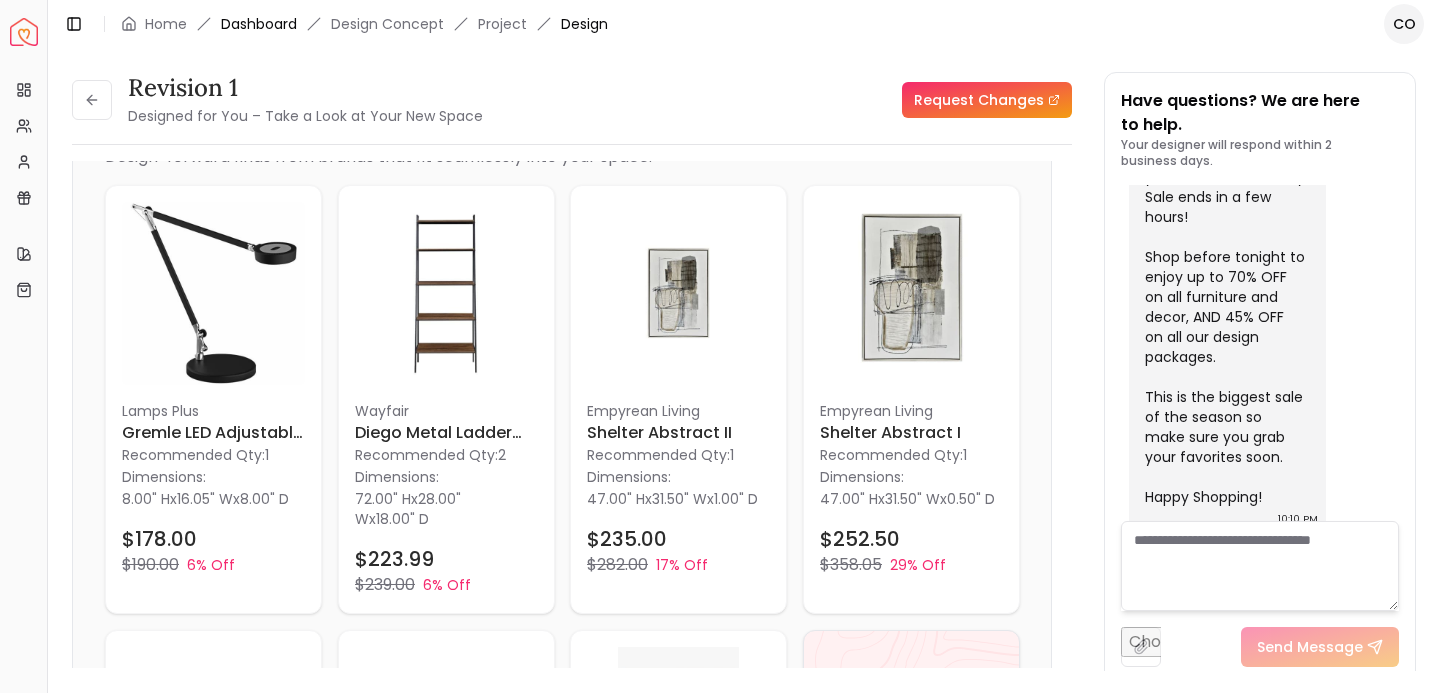 click on "Dashboard" at bounding box center (259, 24) 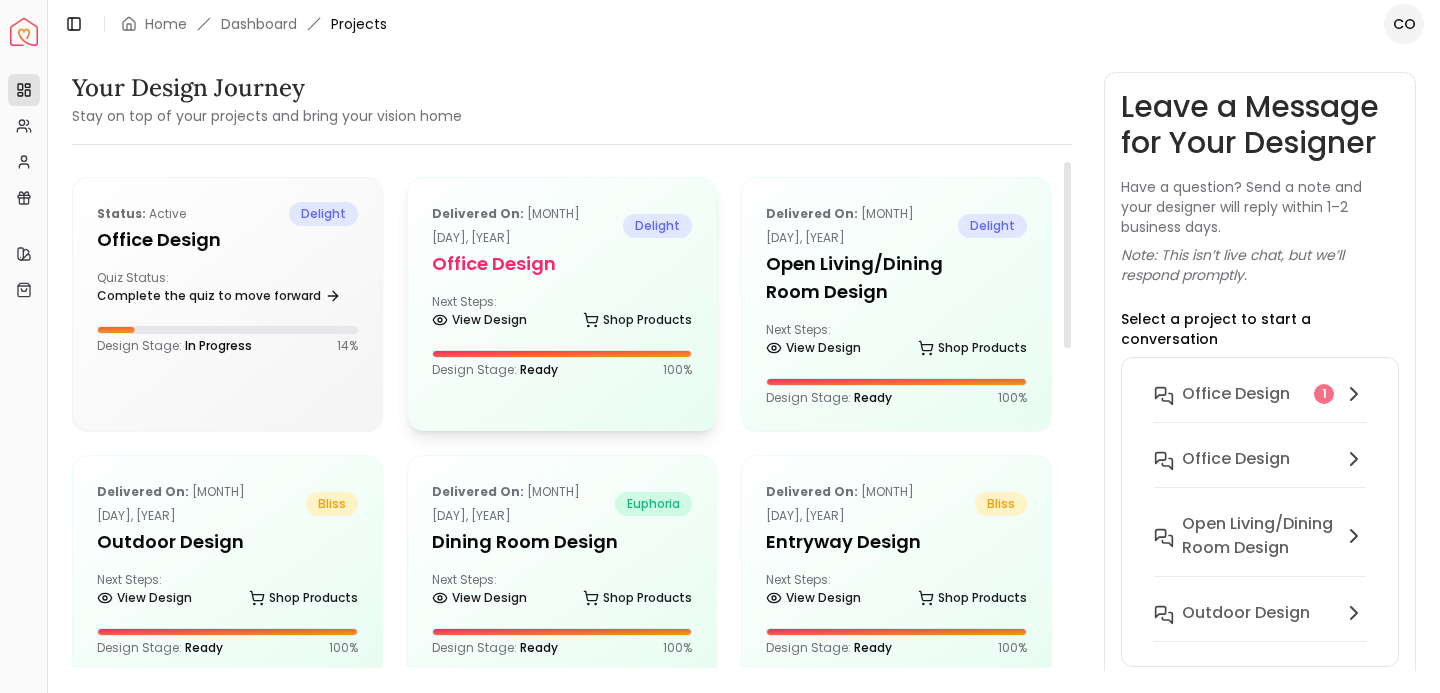 click on "Delivered on:   [MONTH] [DAY], [YEAR]" at bounding box center (528, 226) 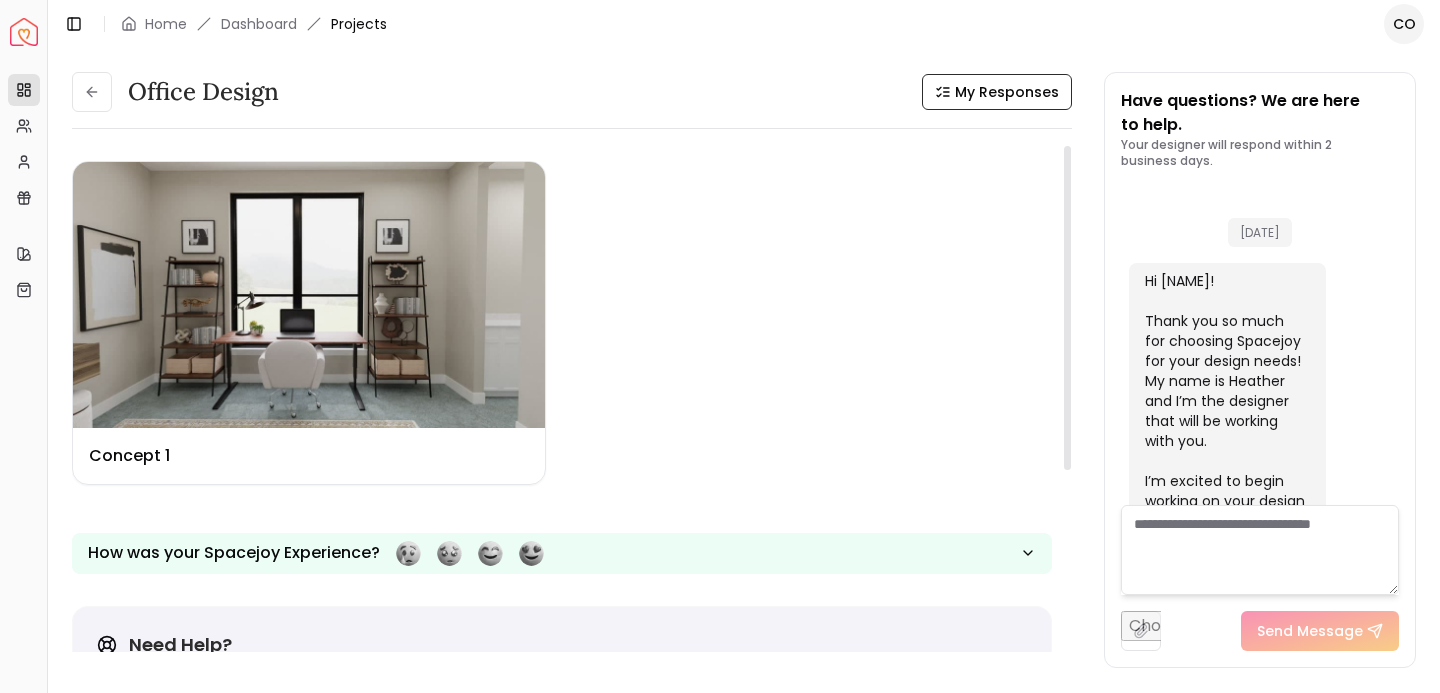 scroll, scrollTop: 1684, scrollLeft: 0, axis: vertical 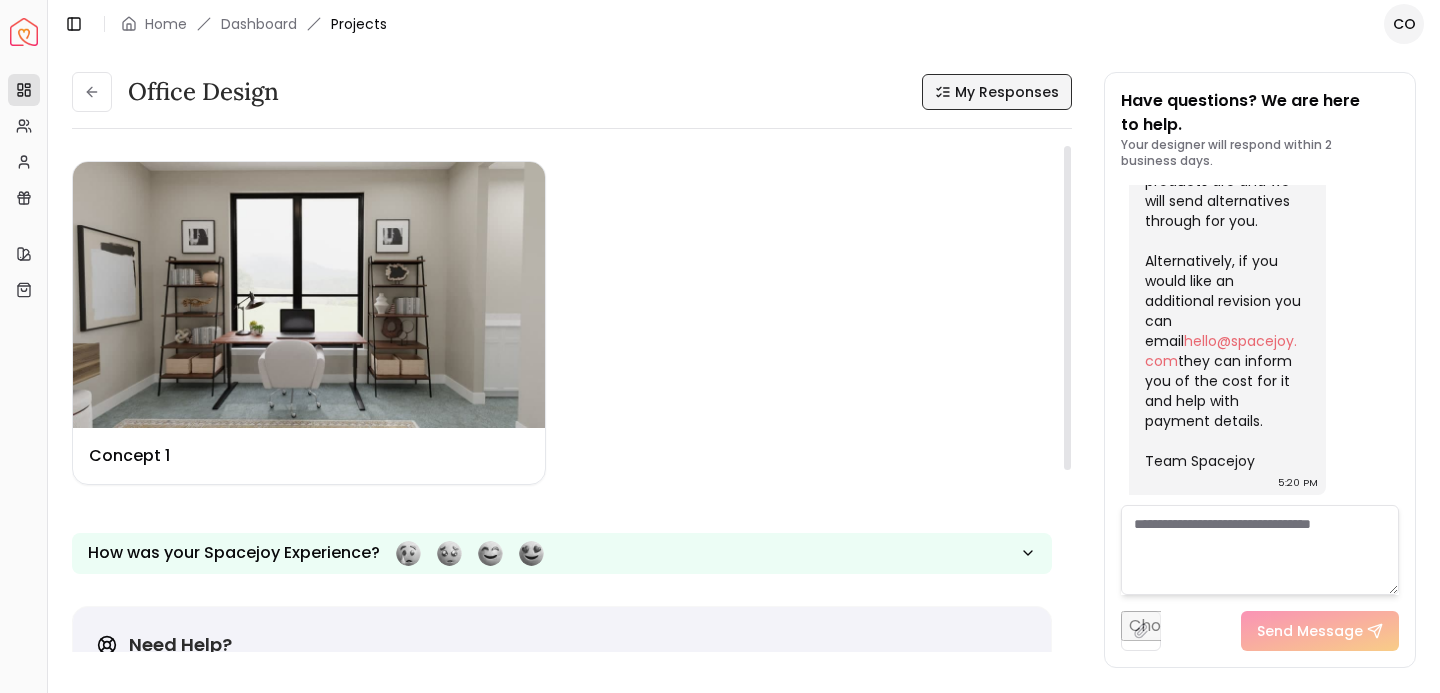 click on "My Responses" at bounding box center [1007, 92] 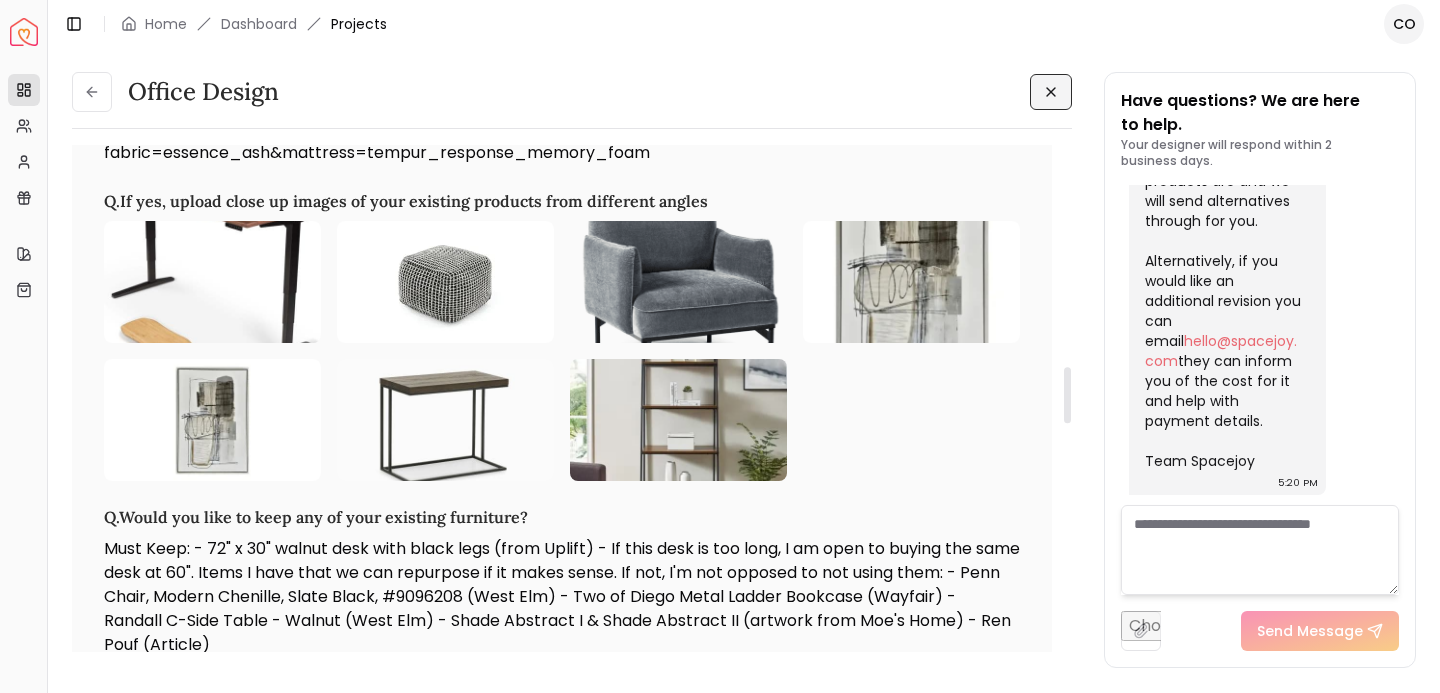 scroll, scrollTop: 1978, scrollLeft: 0, axis: vertical 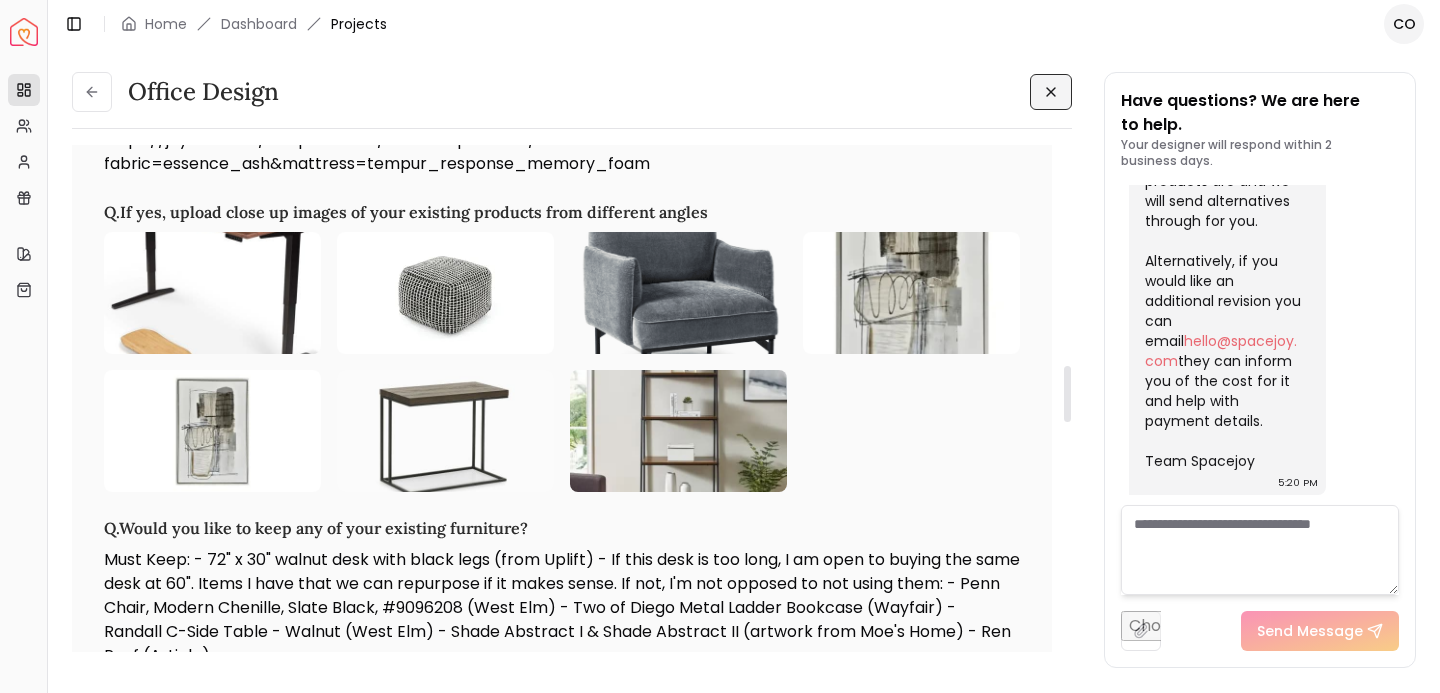 click at bounding box center (911, 293) 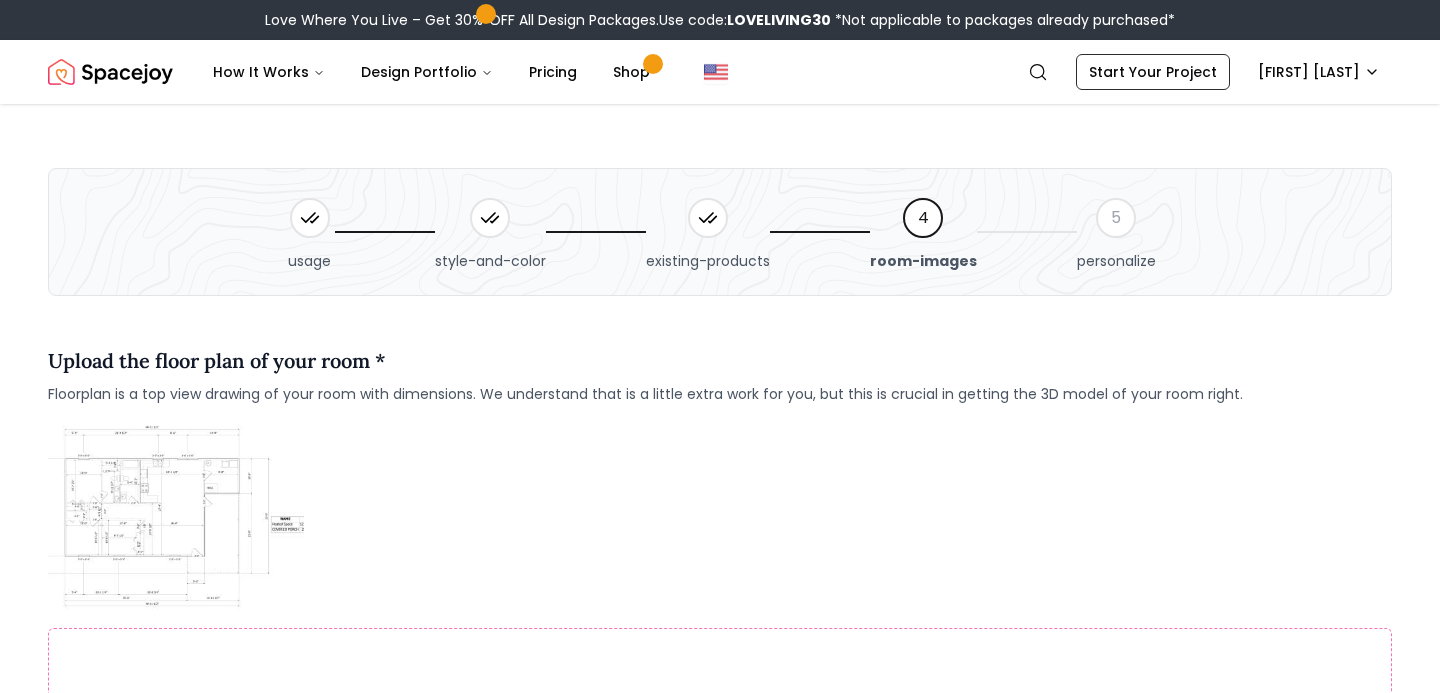 scroll, scrollTop: 94, scrollLeft: 0, axis: vertical 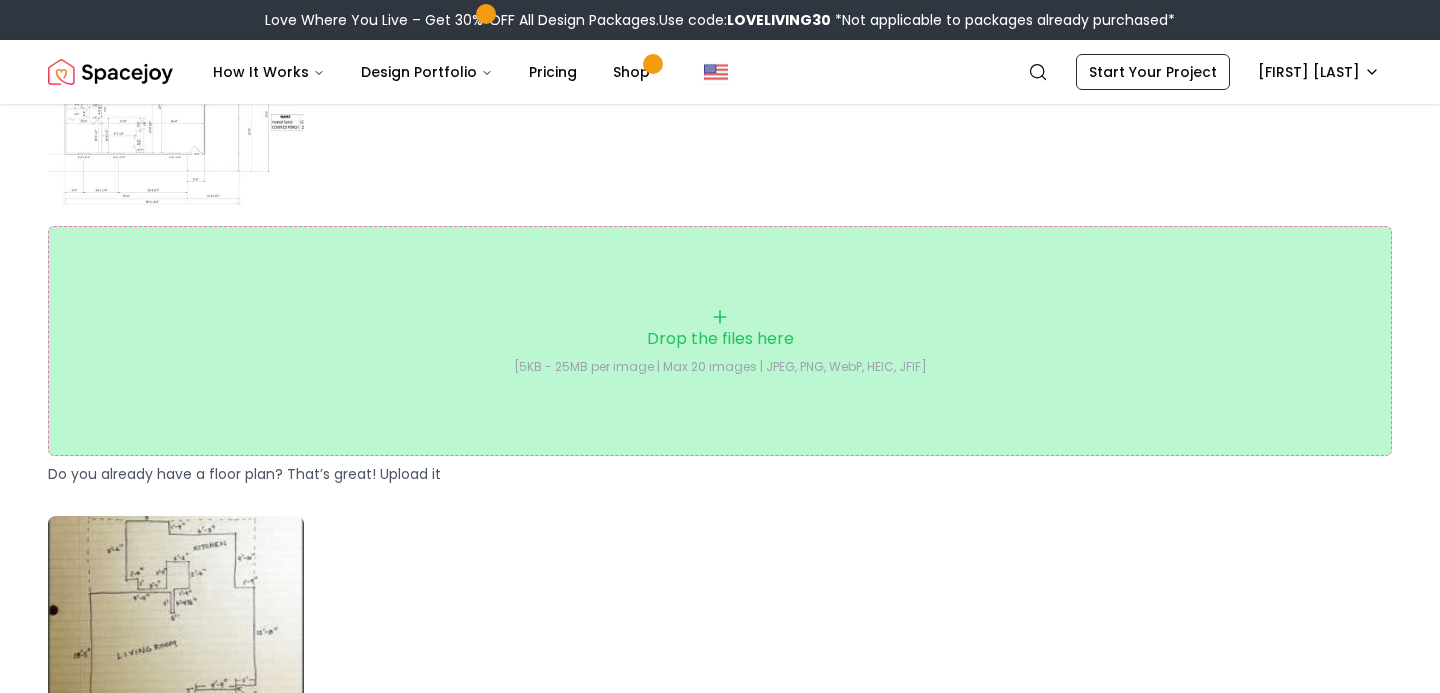 click on "Drop the files here" at bounding box center [720, 339] 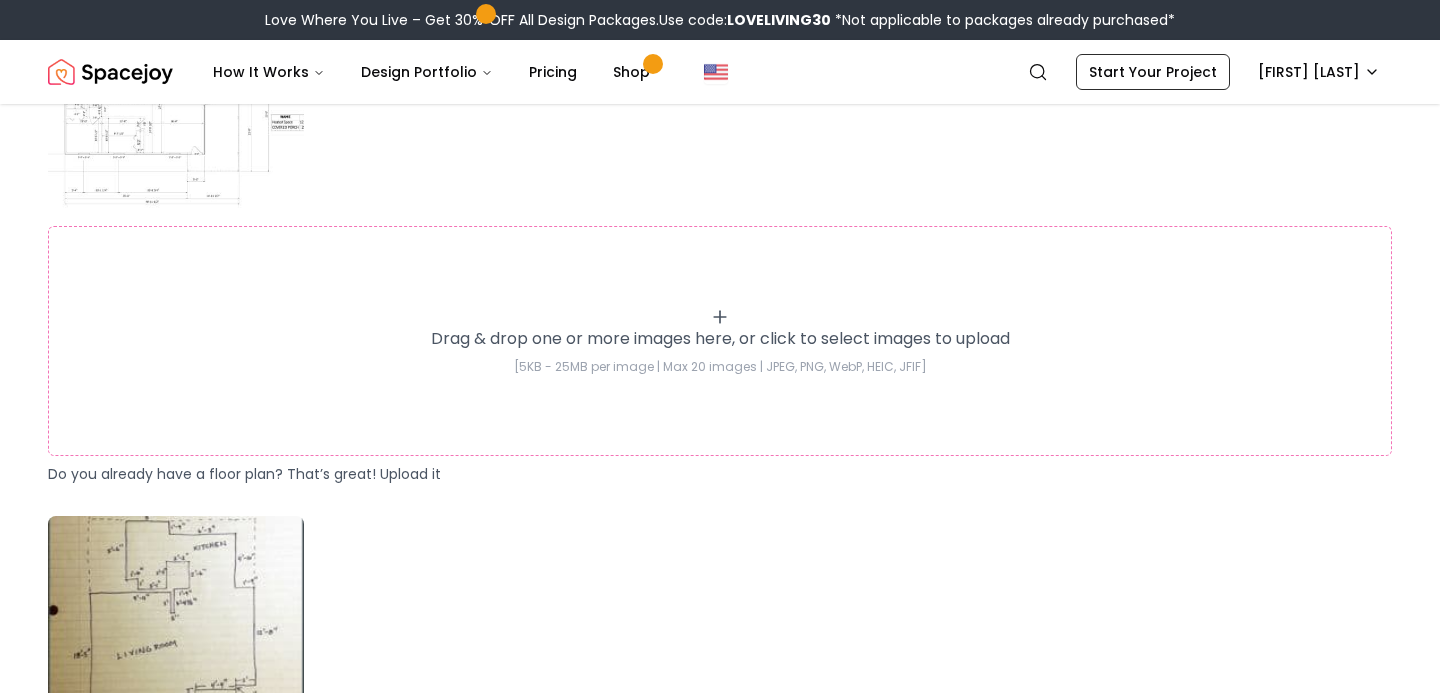 type on "**********" 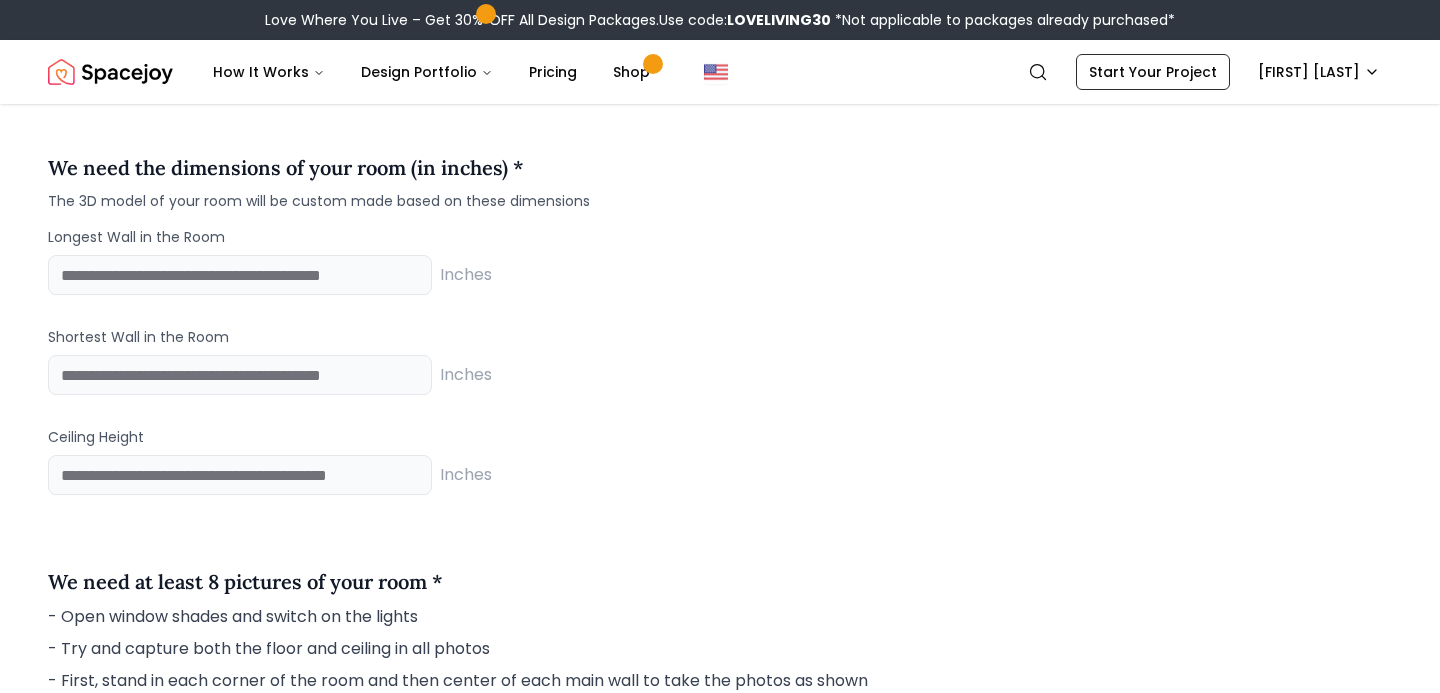 scroll, scrollTop: 1656, scrollLeft: 0, axis: vertical 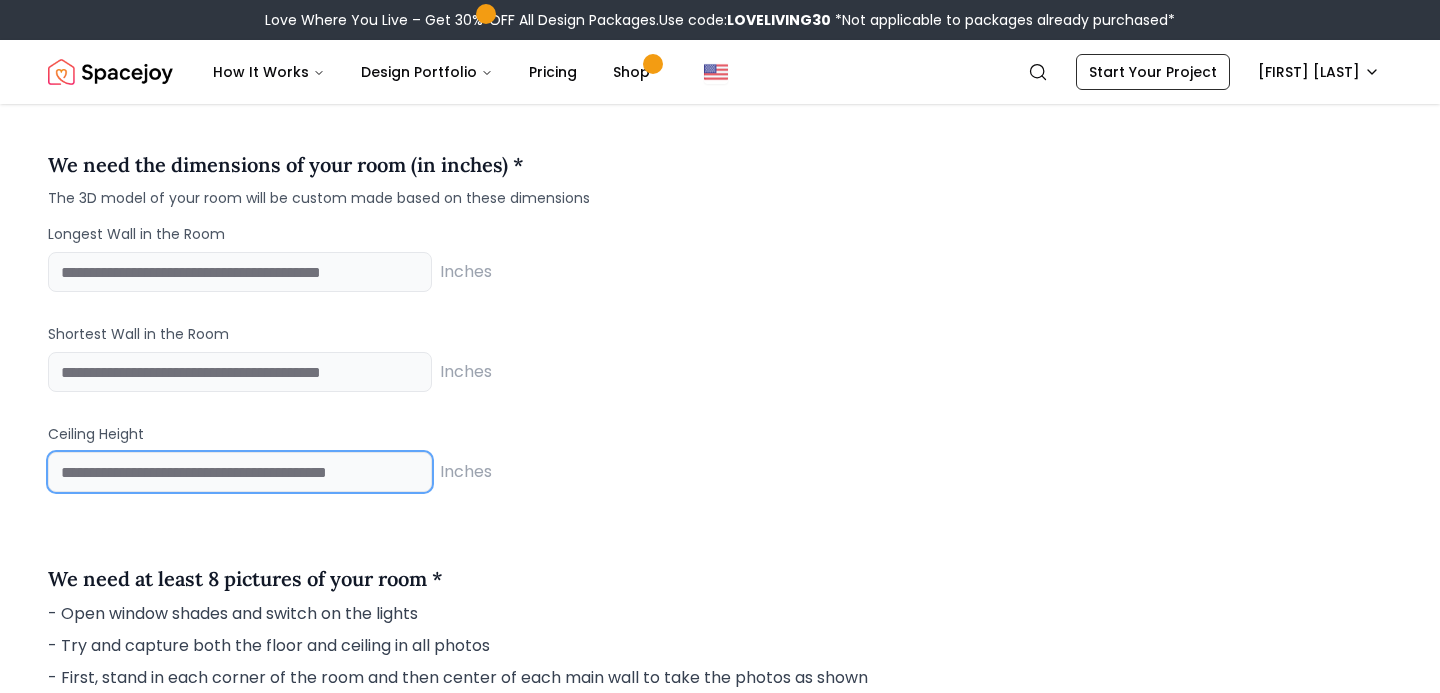 click at bounding box center (240, 472) 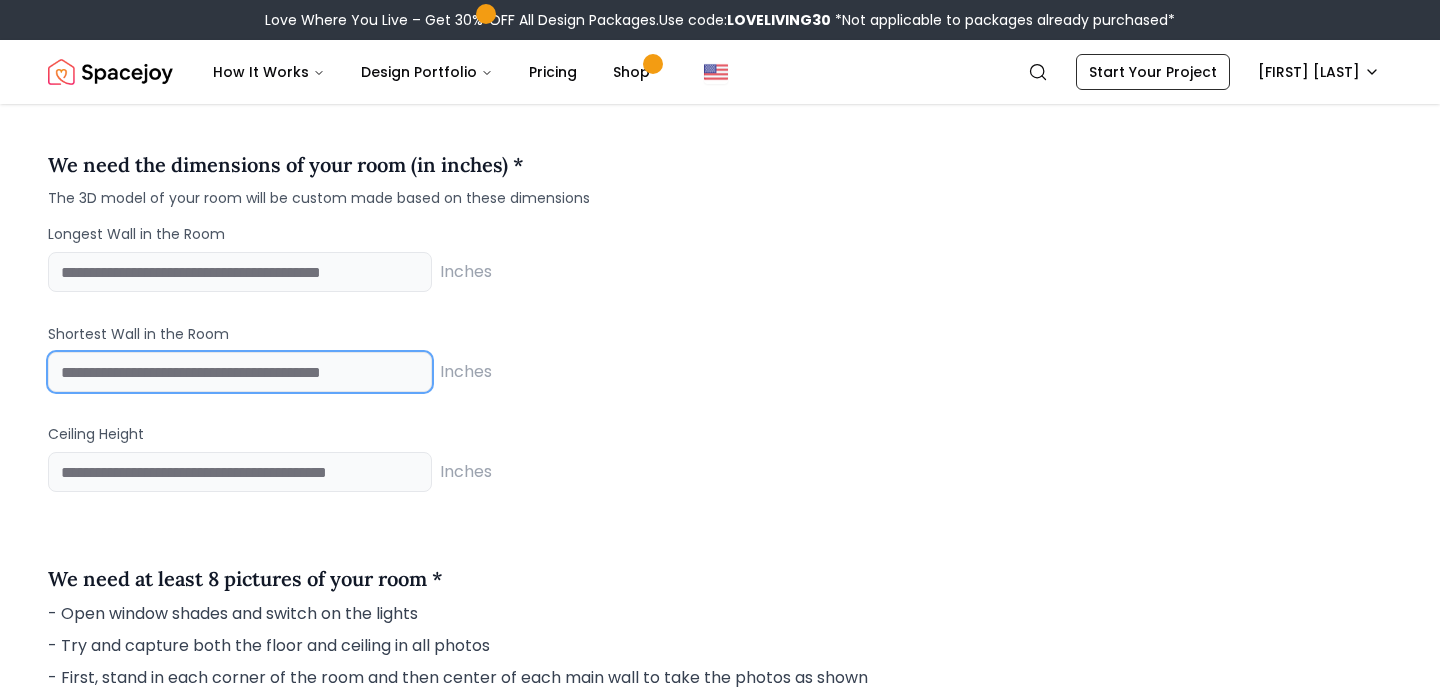 click at bounding box center [240, 372] 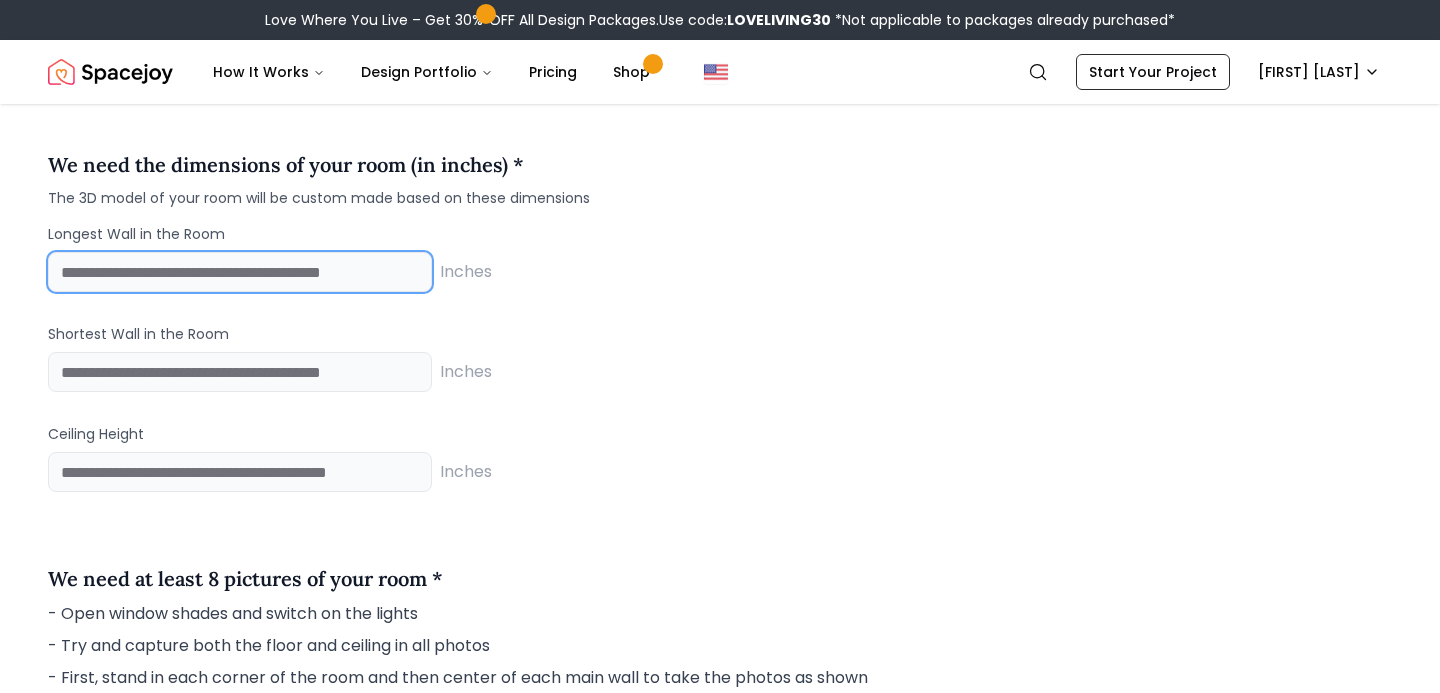 click at bounding box center (240, 272) 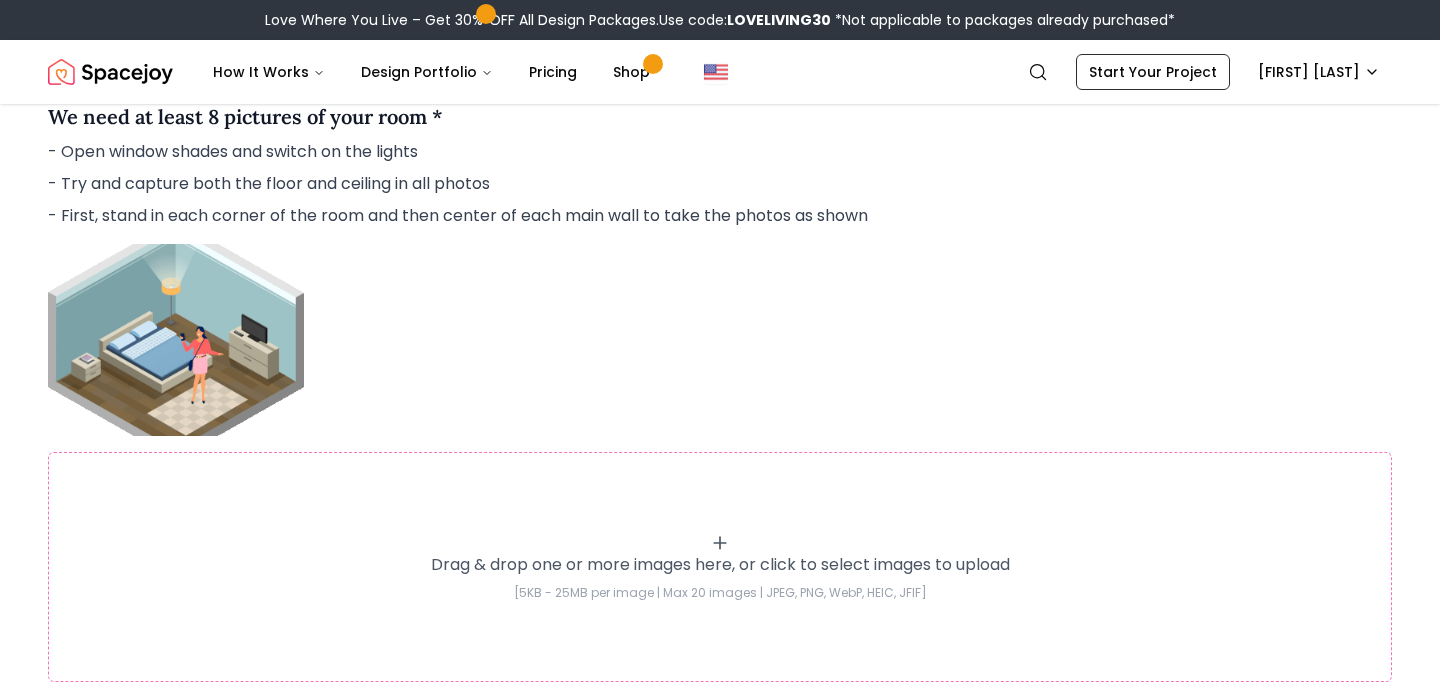 scroll, scrollTop: 2122, scrollLeft: 0, axis: vertical 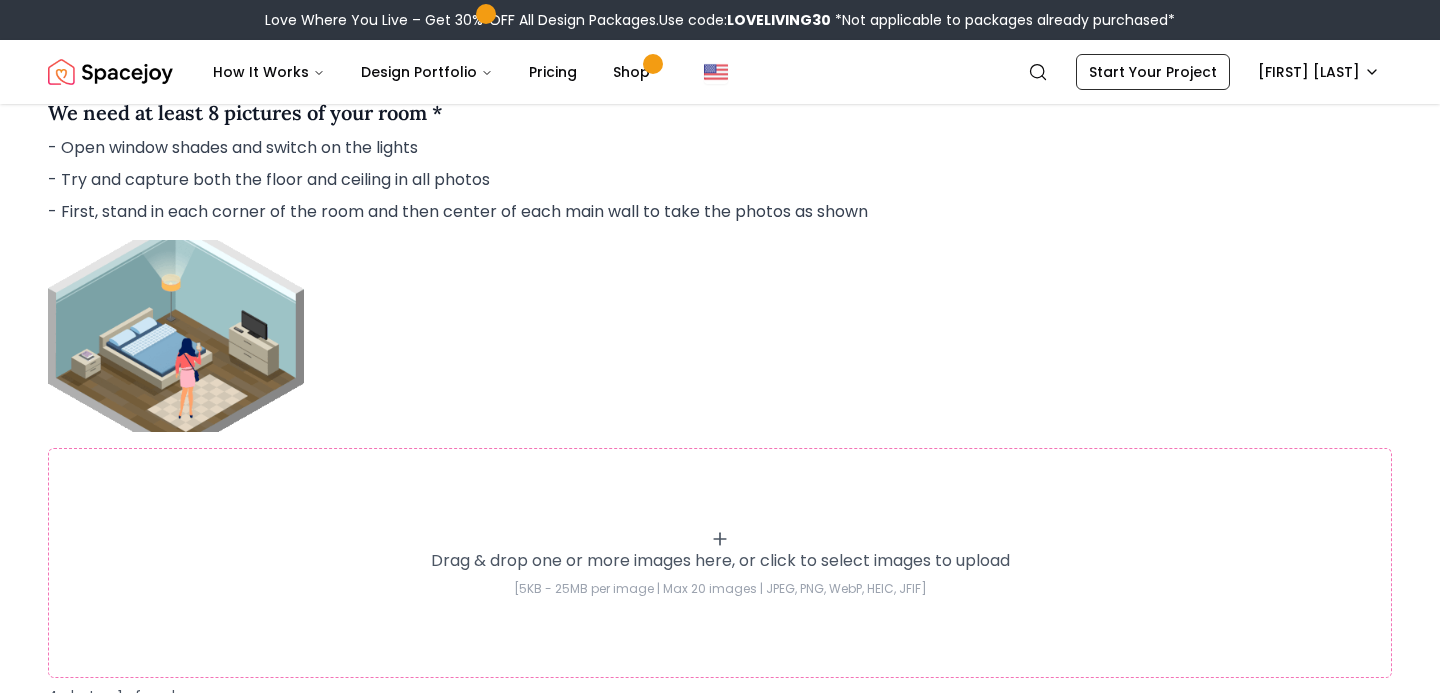 type on "***" 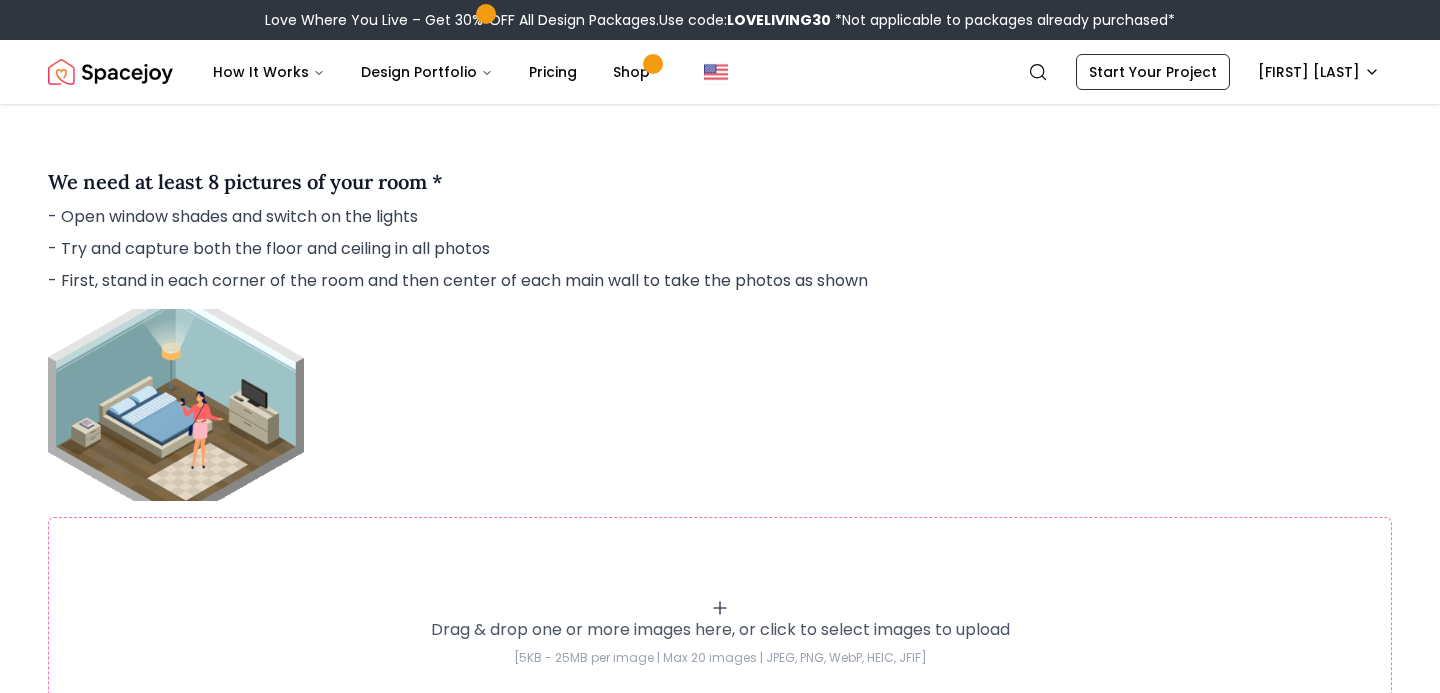 scroll, scrollTop: 2048, scrollLeft: 0, axis: vertical 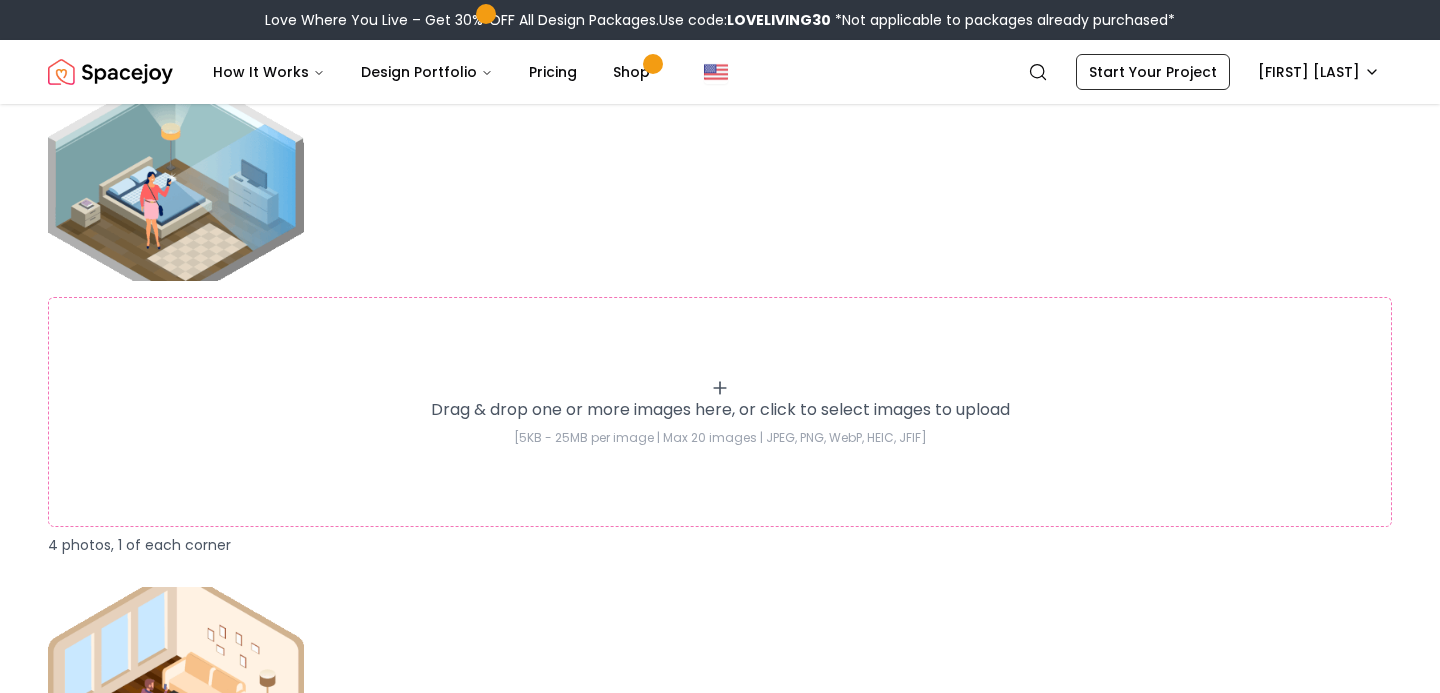 click 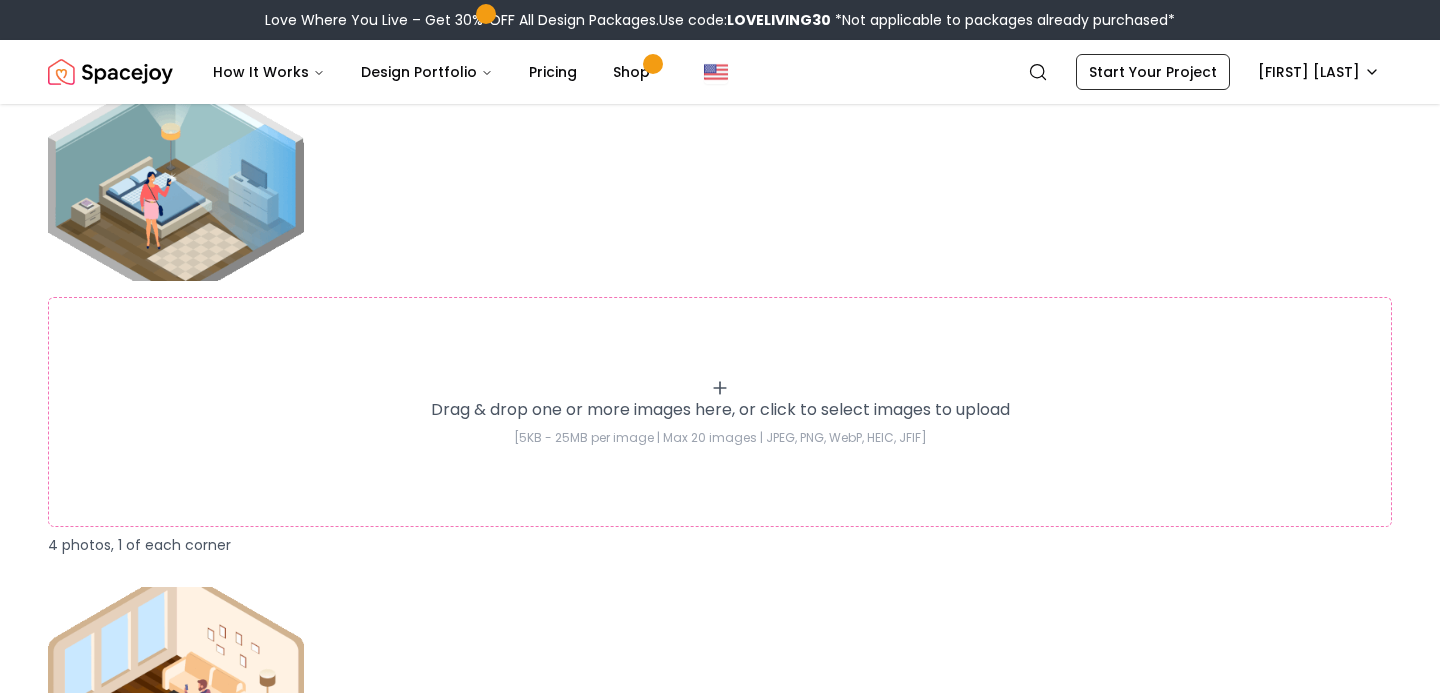 type on "**********" 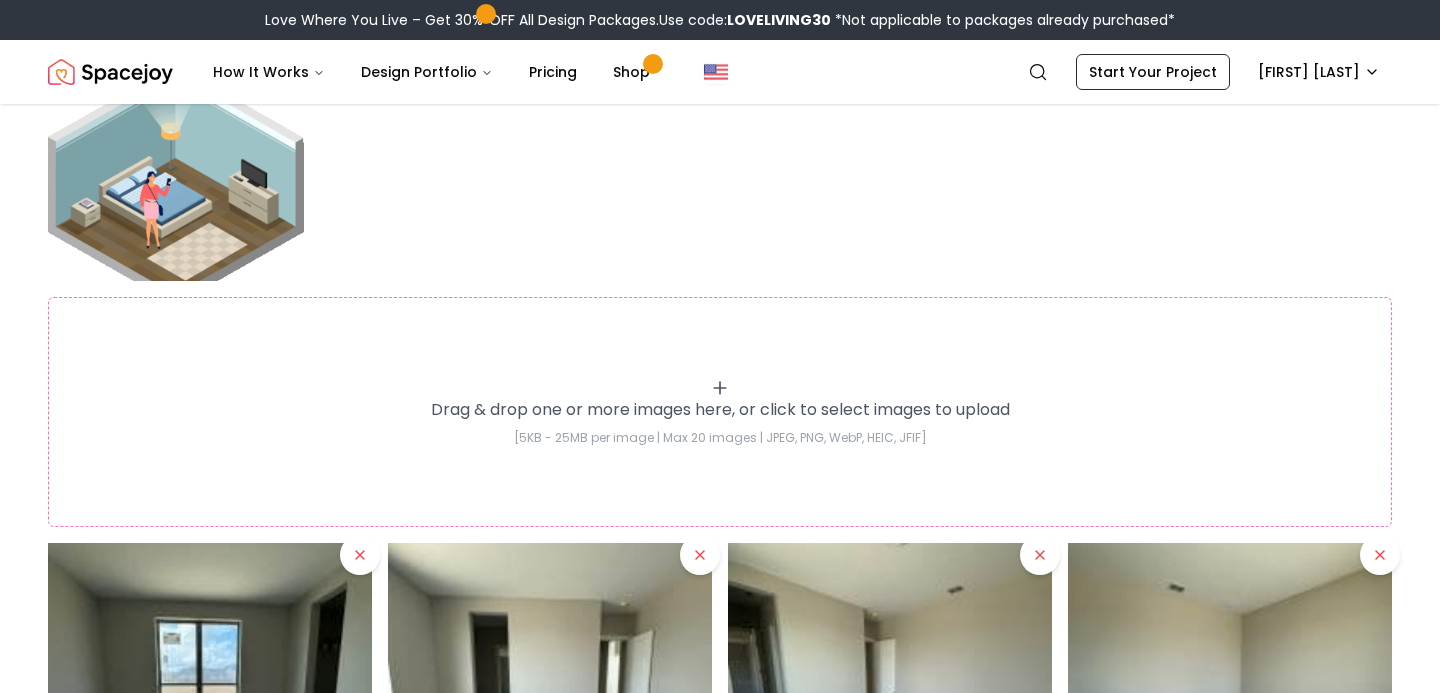 scroll, scrollTop: 2290, scrollLeft: 0, axis: vertical 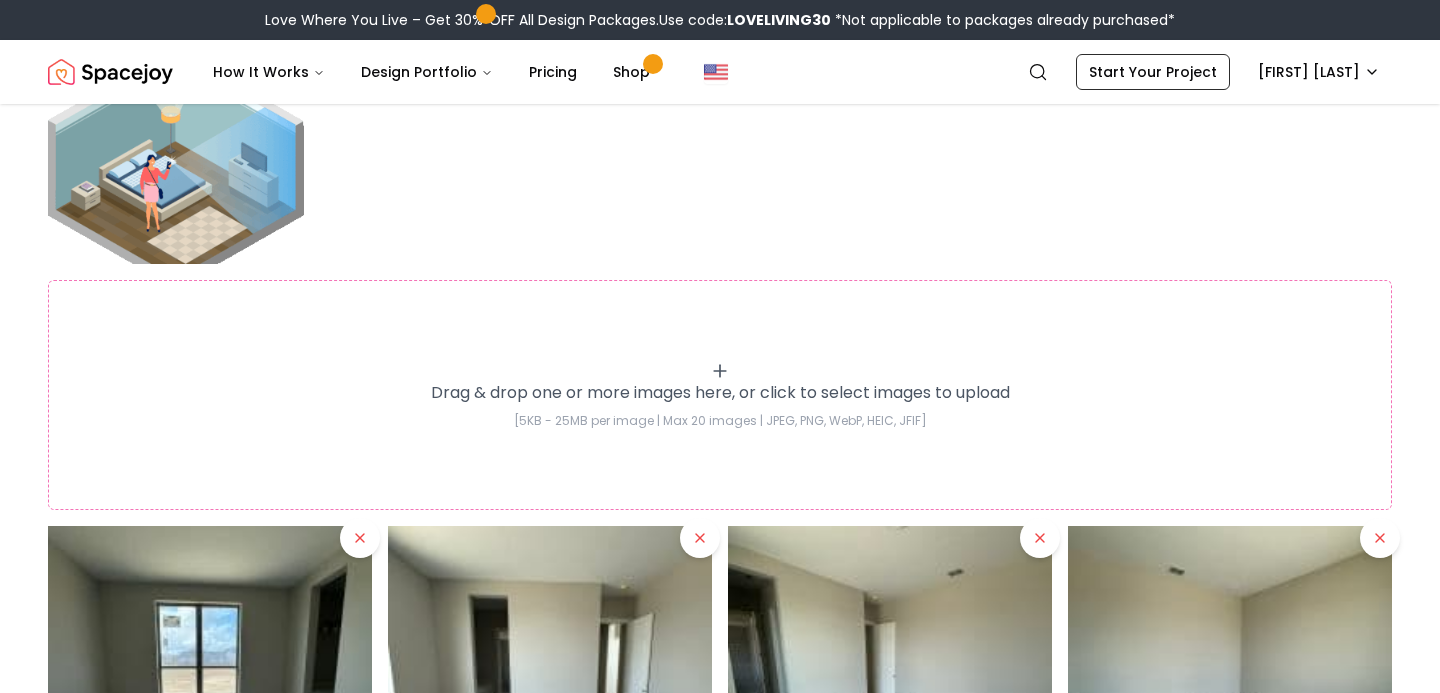 click 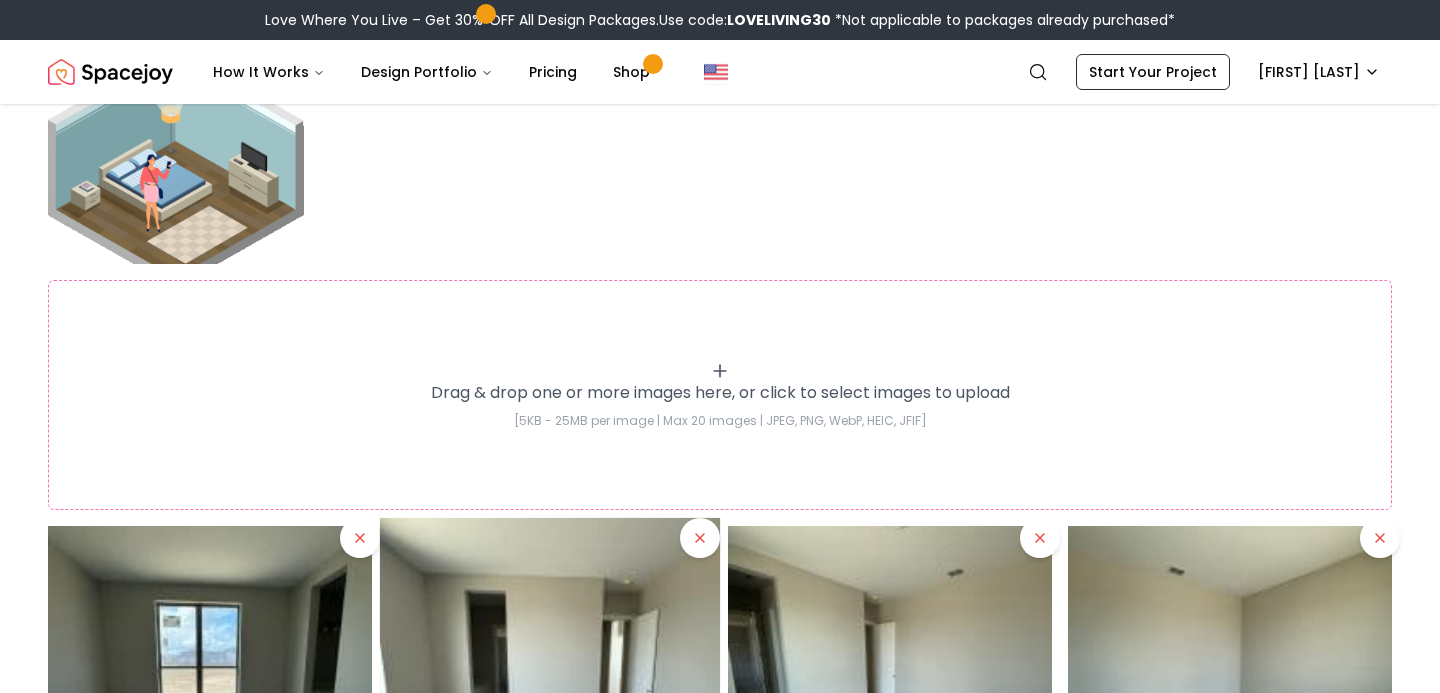 type on "**********" 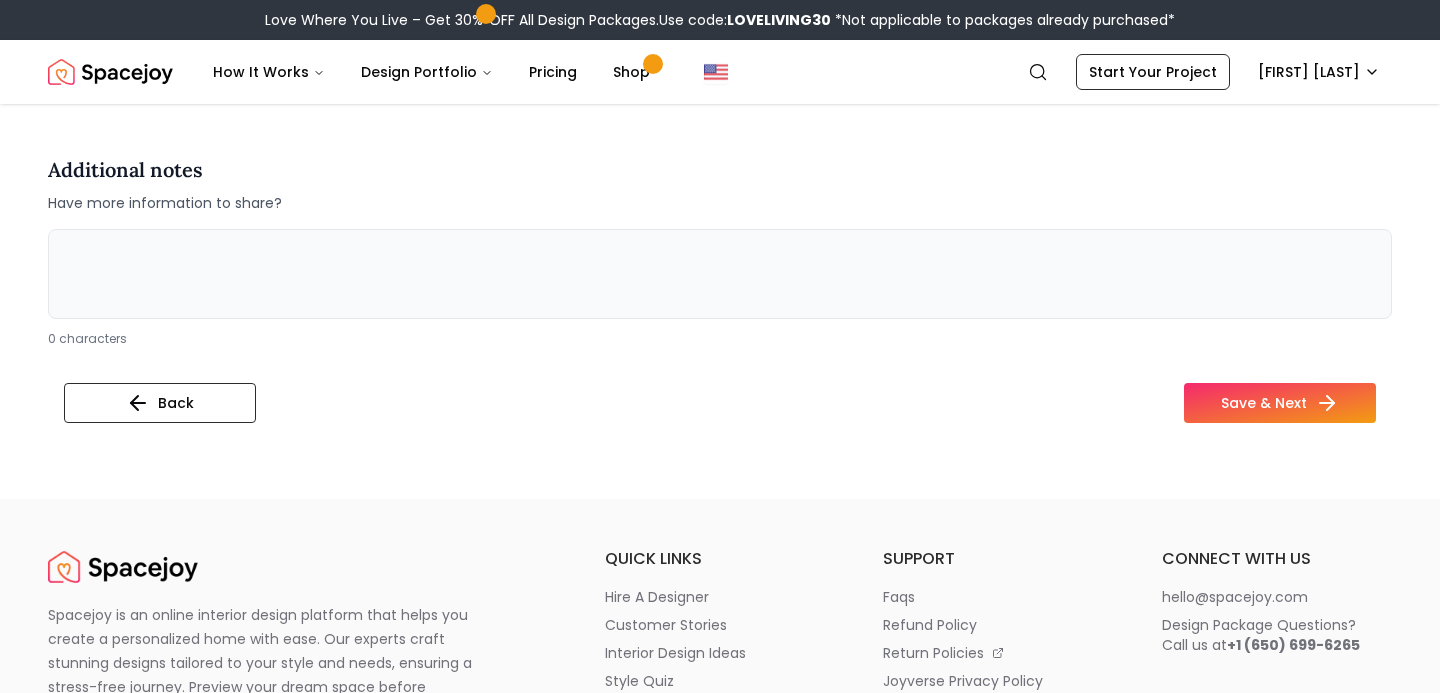 scroll, scrollTop: 4306, scrollLeft: 0, axis: vertical 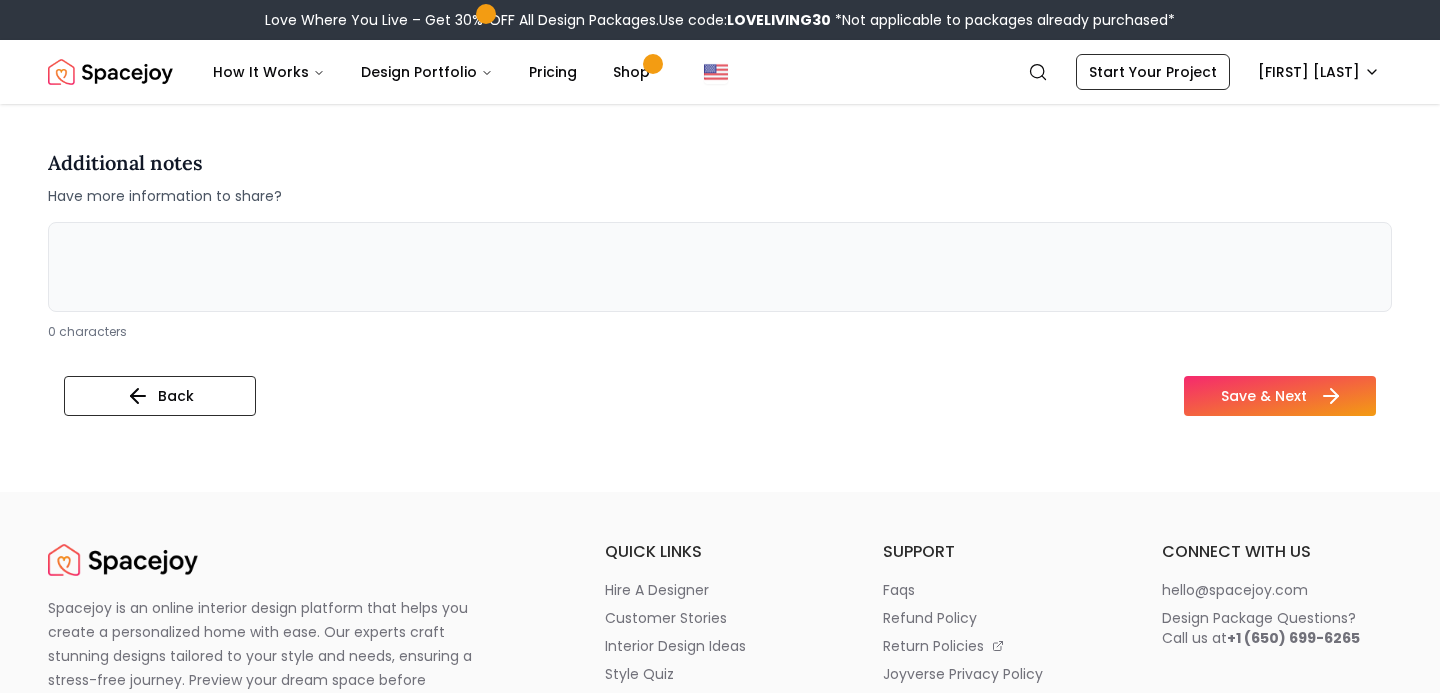 click on "Save & Next" at bounding box center (1280, 396) 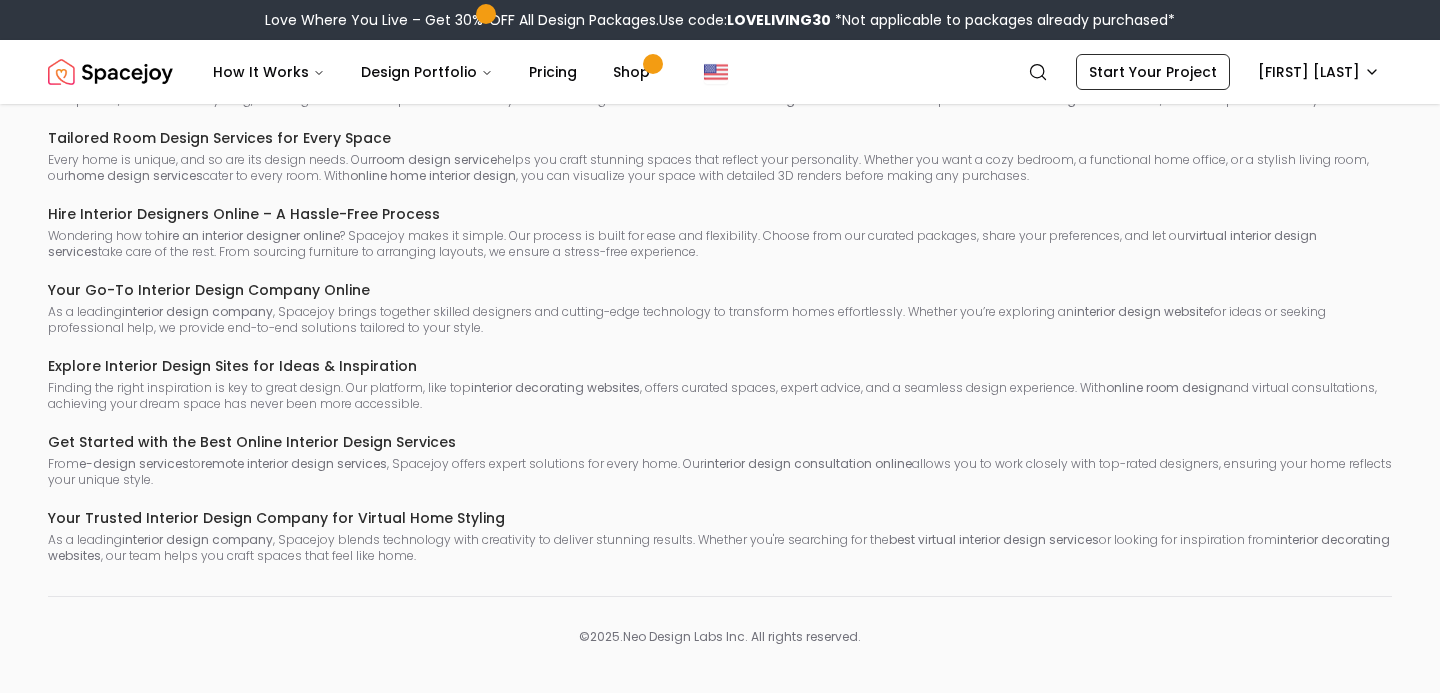 scroll, scrollTop: 0, scrollLeft: 0, axis: both 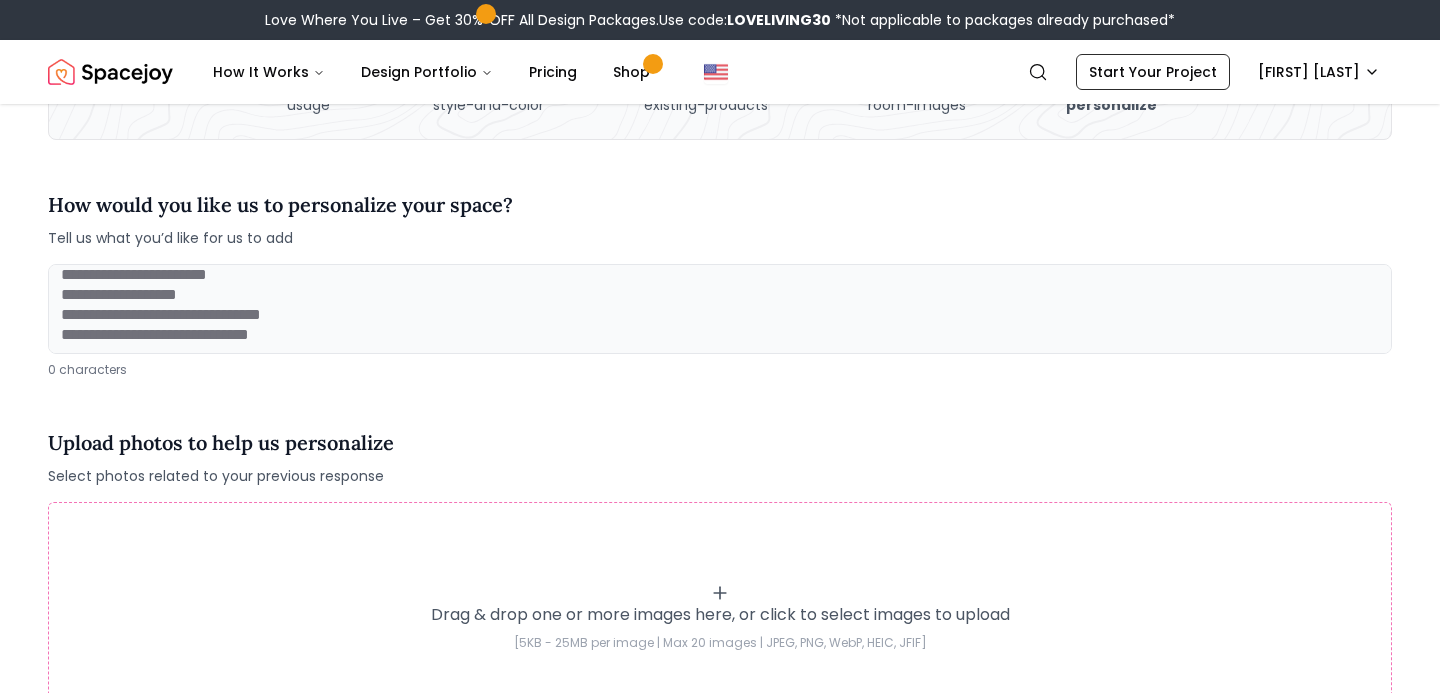 click at bounding box center (720, 309) 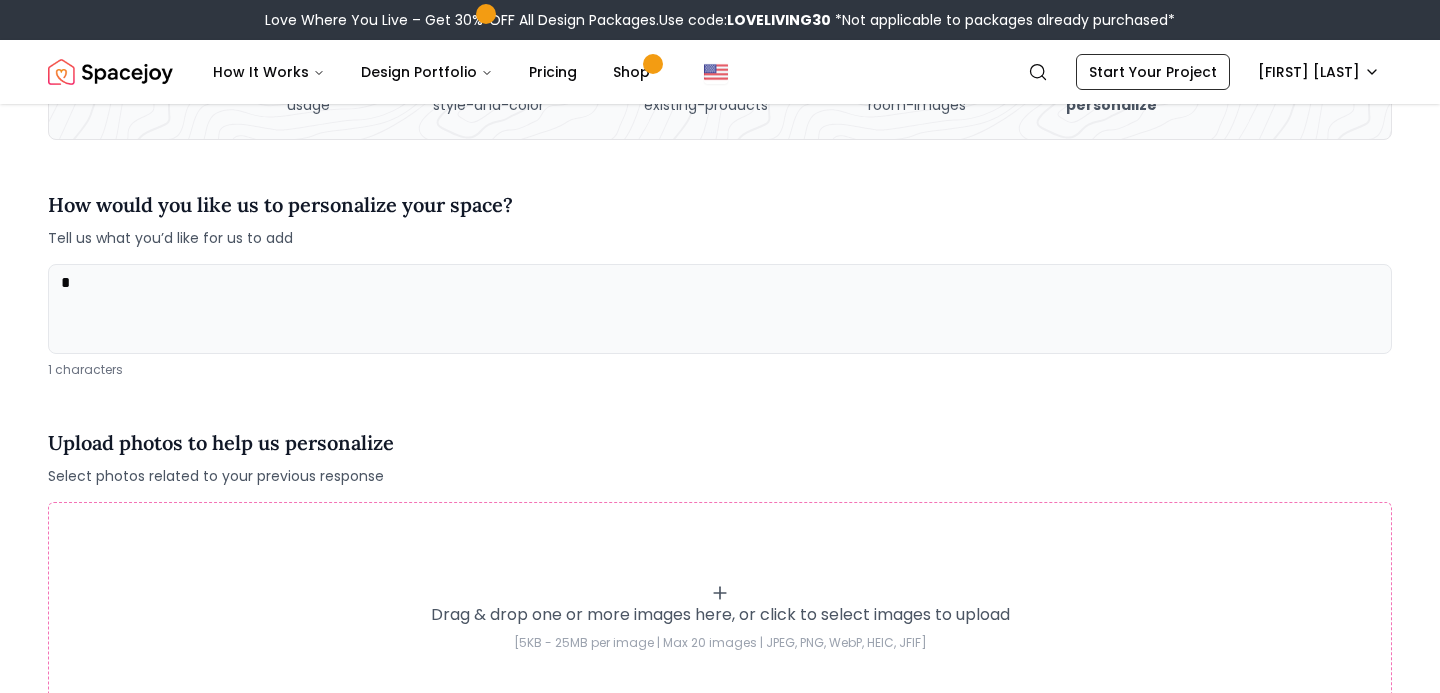 scroll, scrollTop: 0, scrollLeft: 0, axis: both 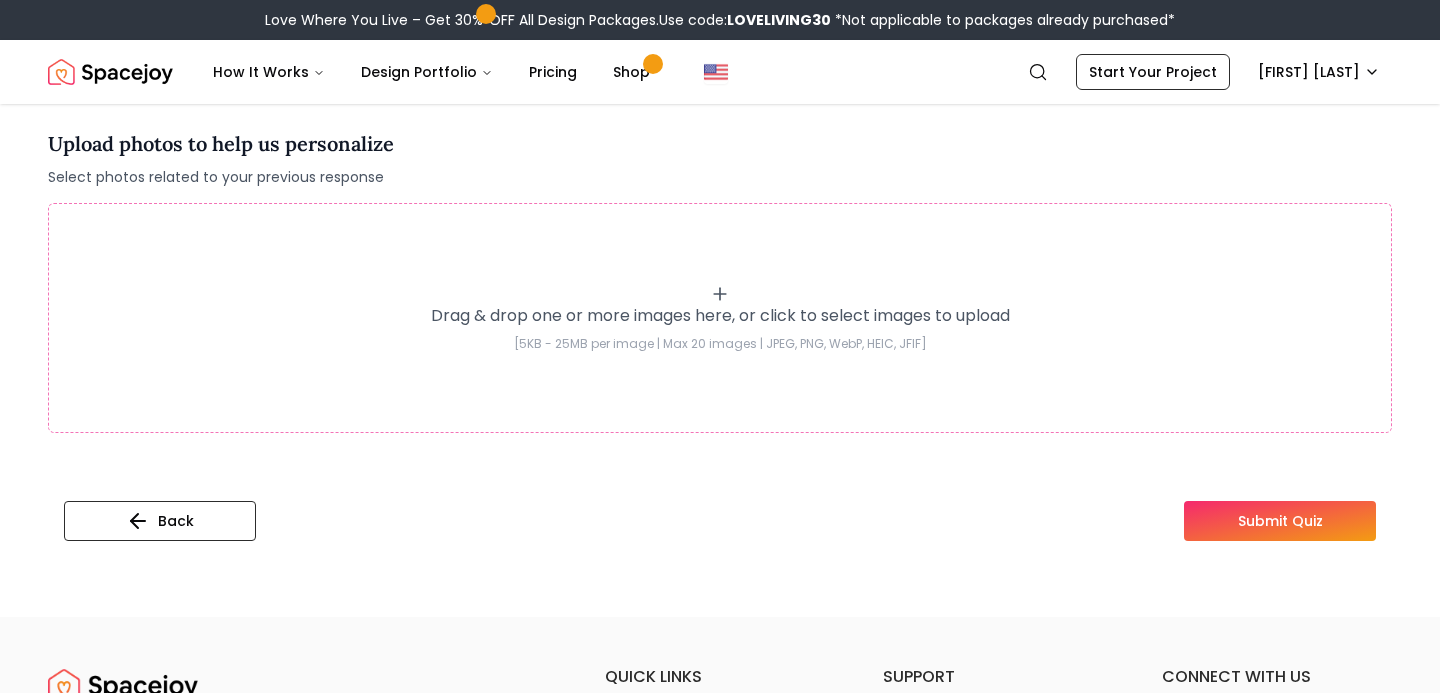 type on "**********" 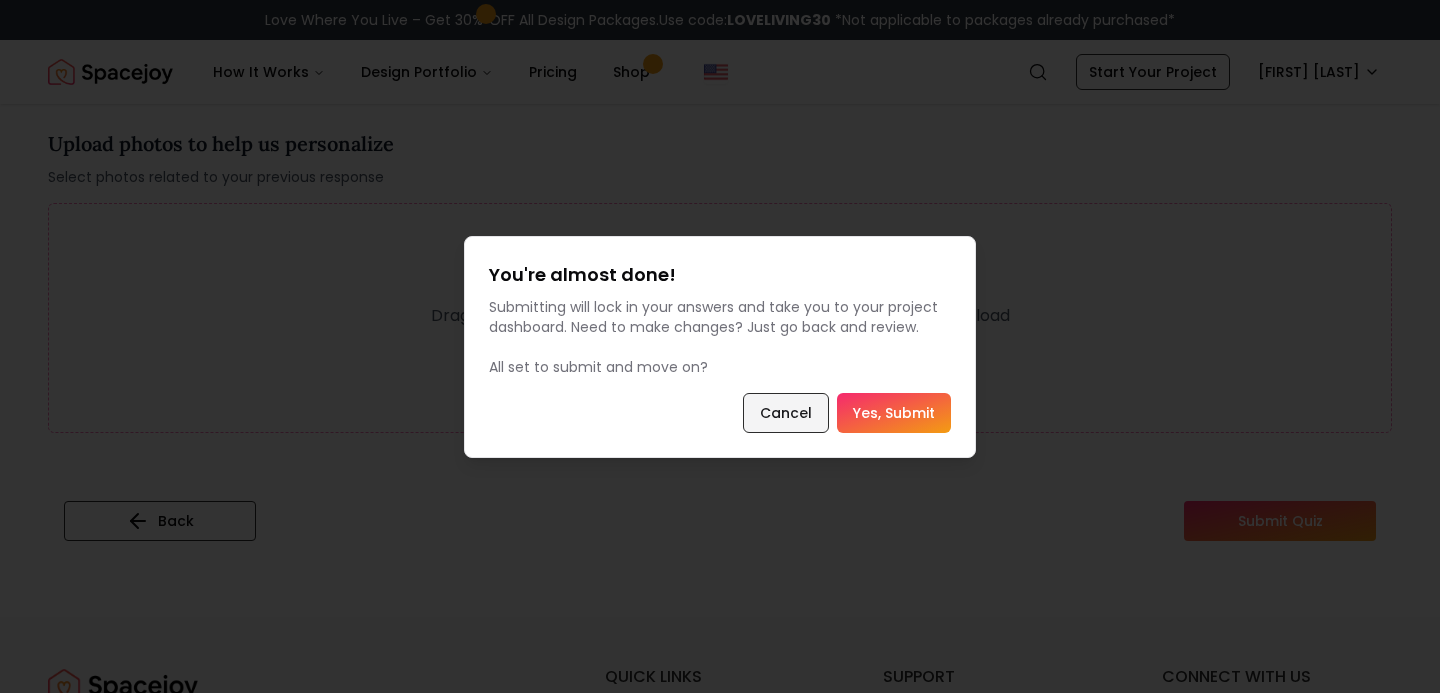 click on "Cancel" at bounding box center [786, 413] 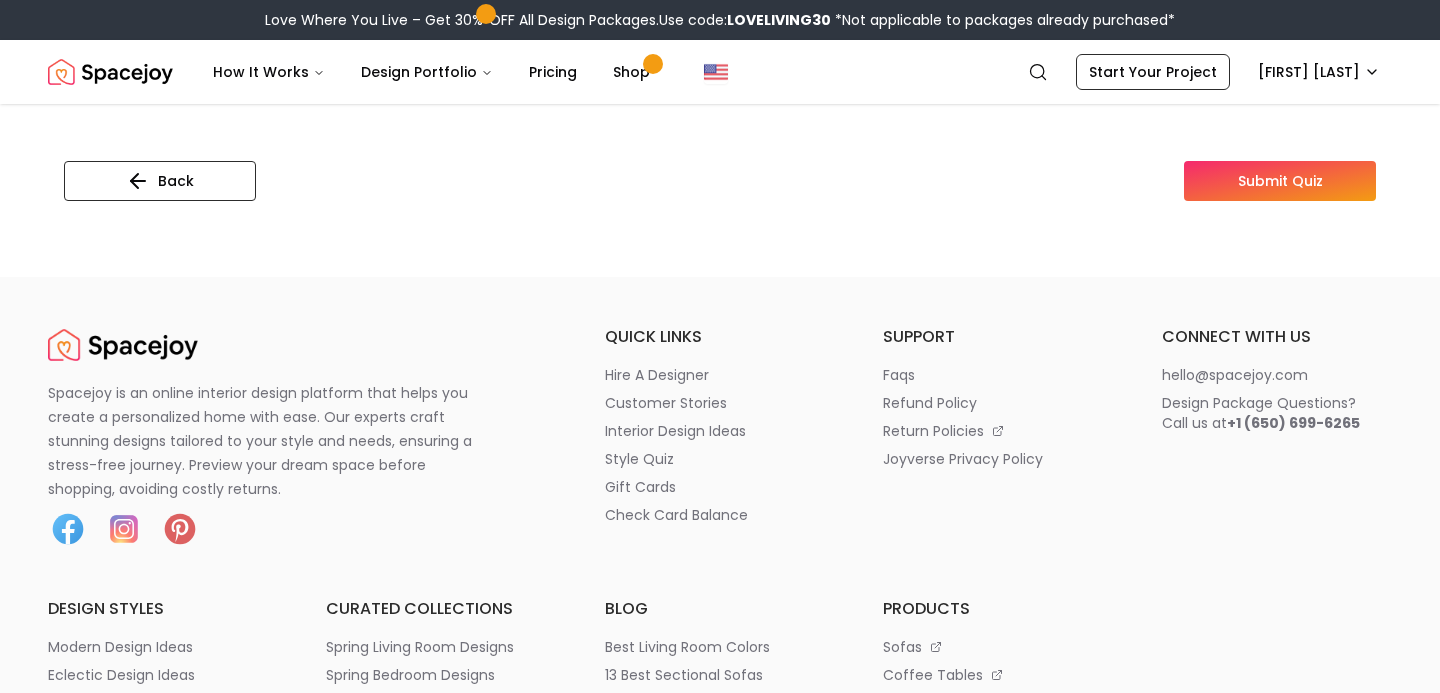 scroll, scrollTop: 625, scrollLeft: 0, axis: vertical 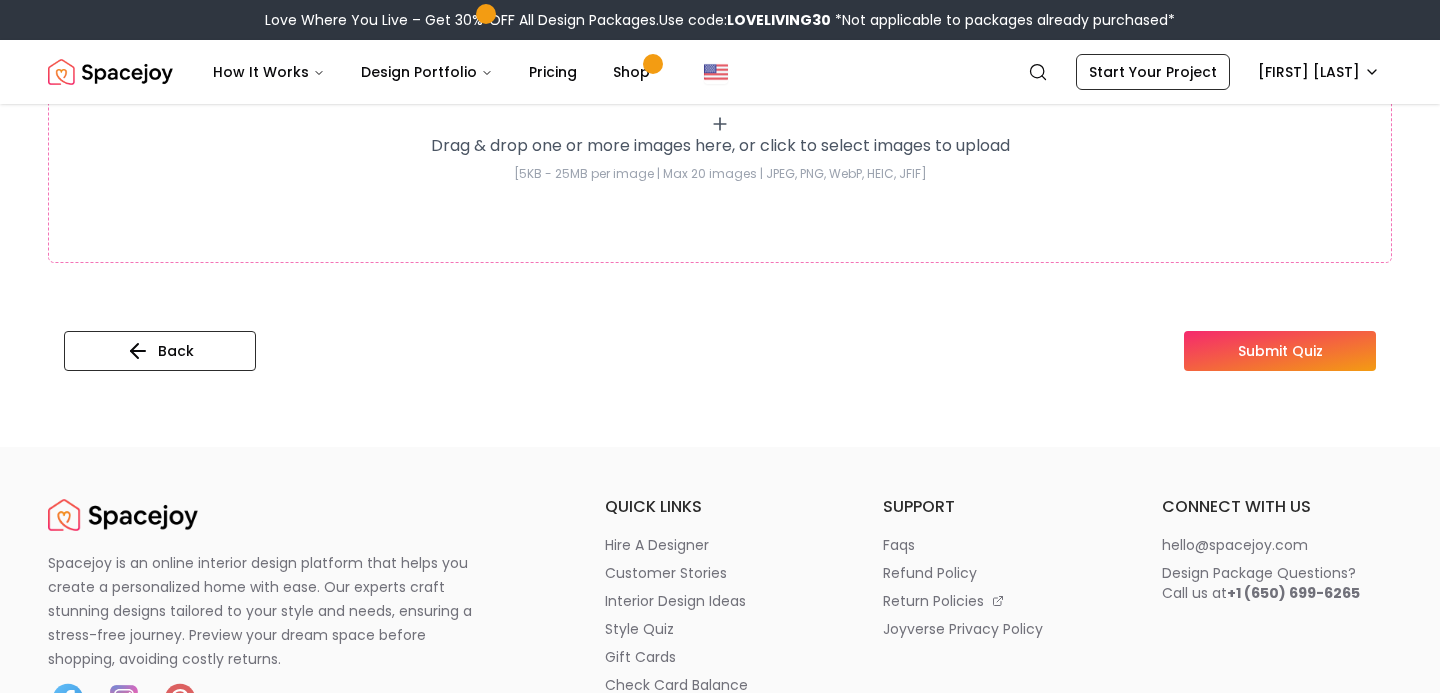 click on "Submit Quiz" at bounding box center [1280, 351] 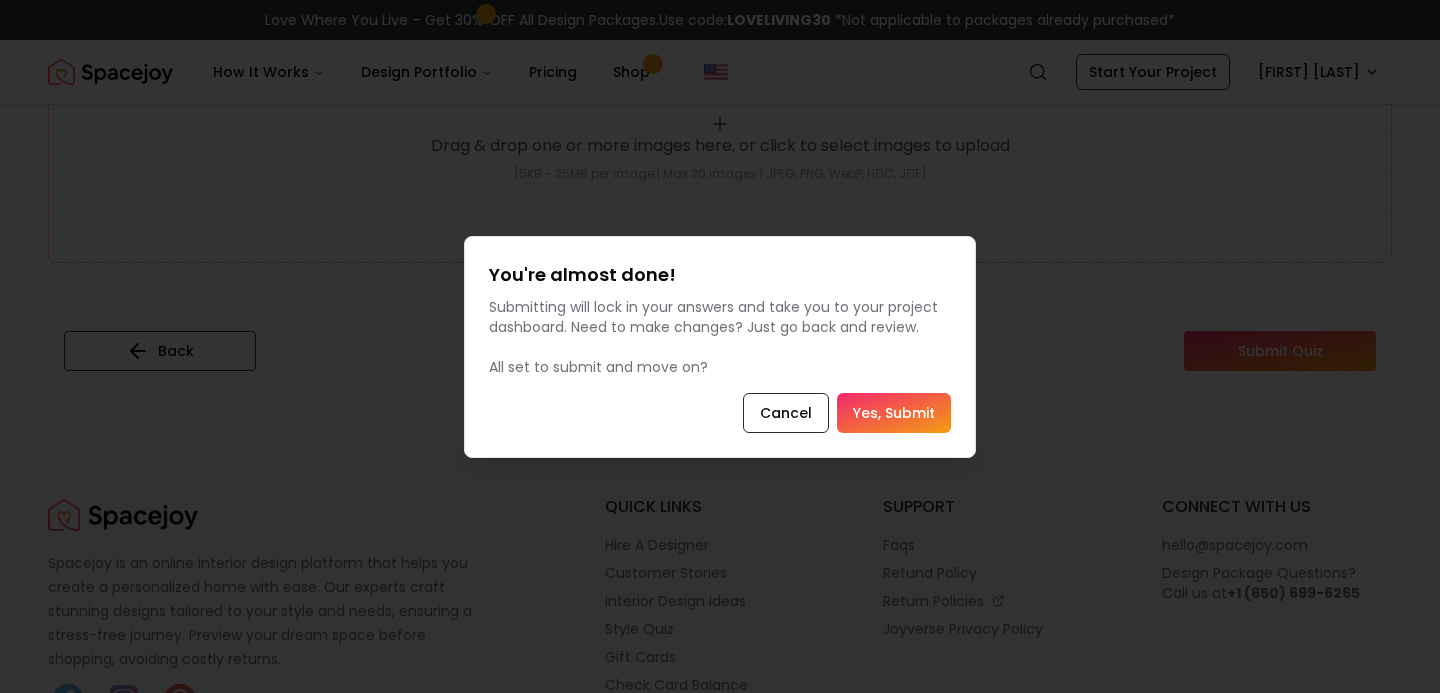 click on "Yes, Submit" at bounding box center [894, 413] 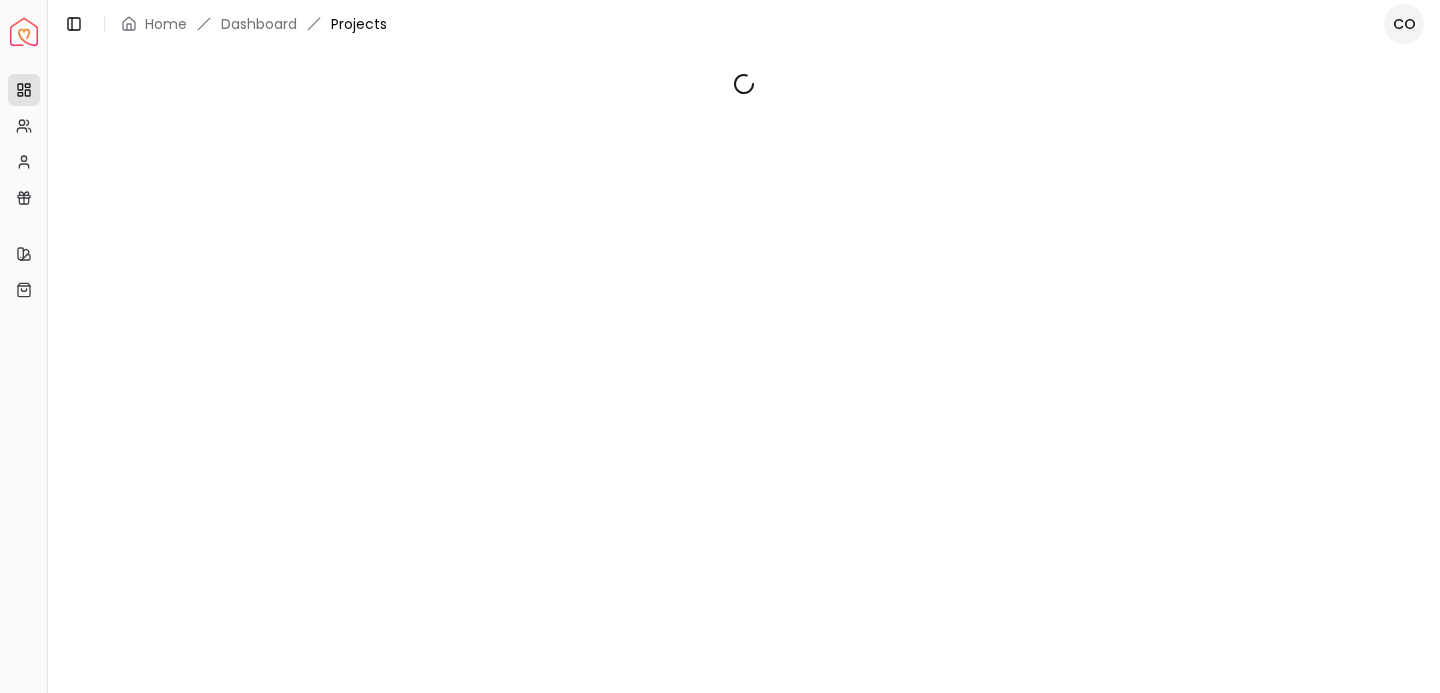 scroll, scrollTop: 0, scrollLeft: 0, axis: both 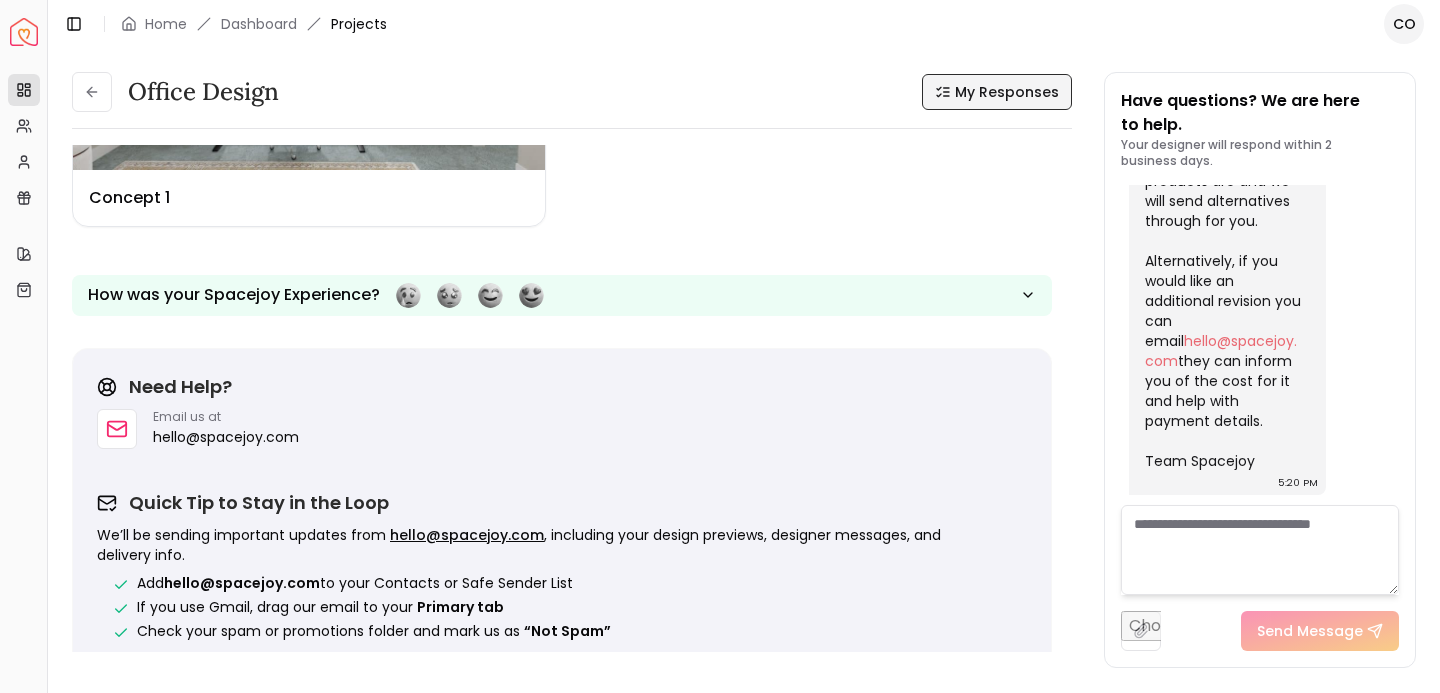 click on "My Responses" at bounding box center (997, 92) 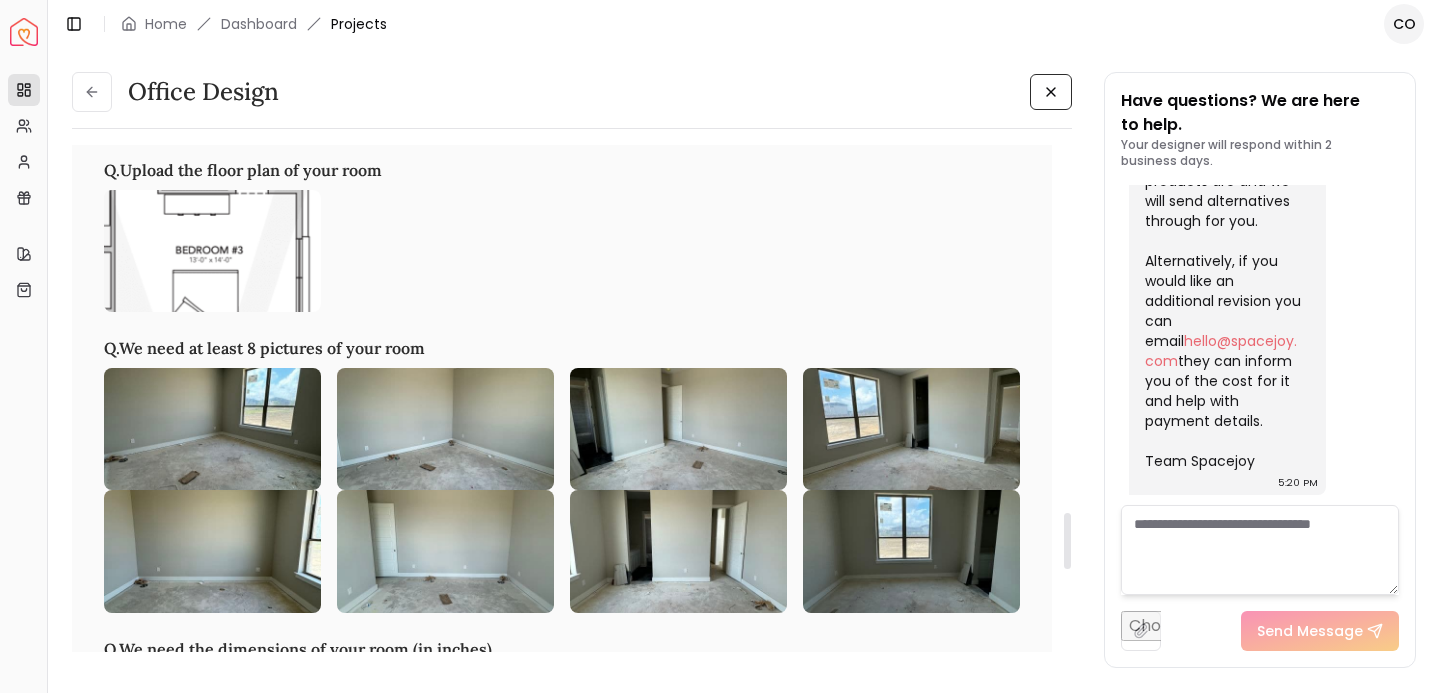 scroll, scrollTop: 3299, scrollLeft: 0, axis: vertical 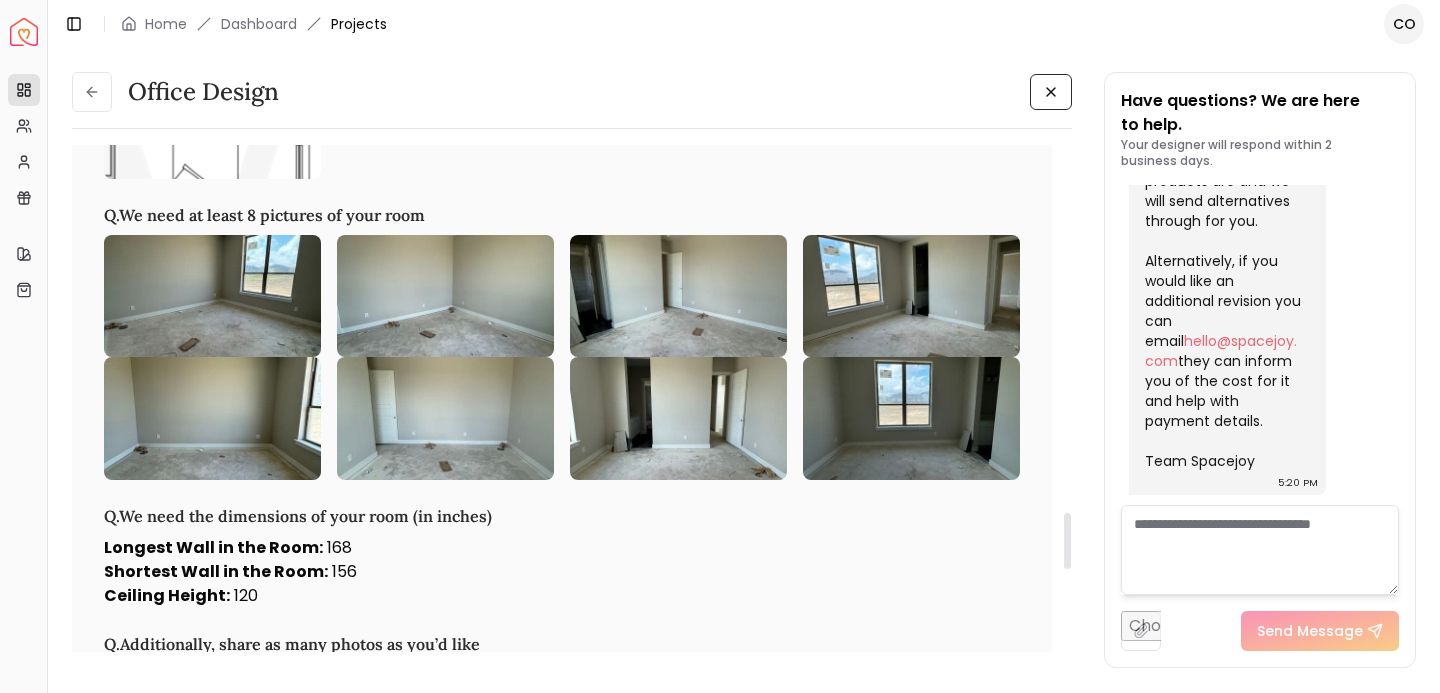 click at bounding box center (212, 296) 